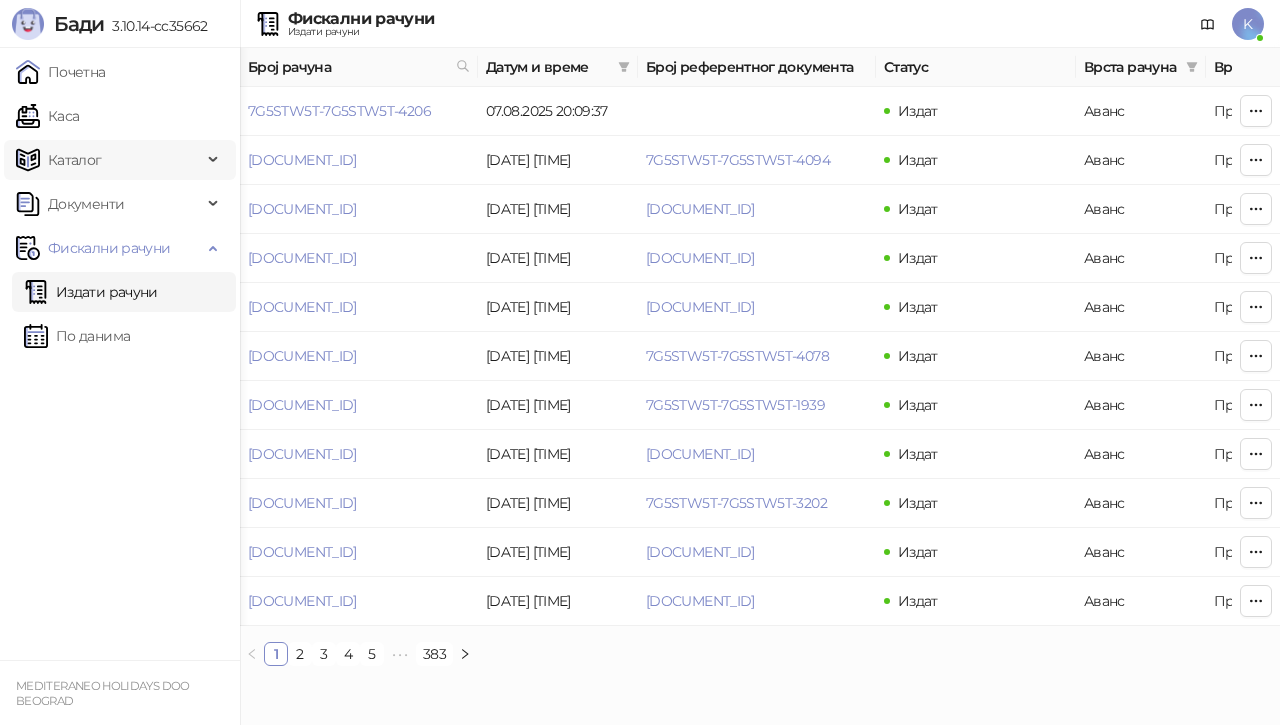 scroll, scrollTop: 0, scrollLeft: 0, axis: both 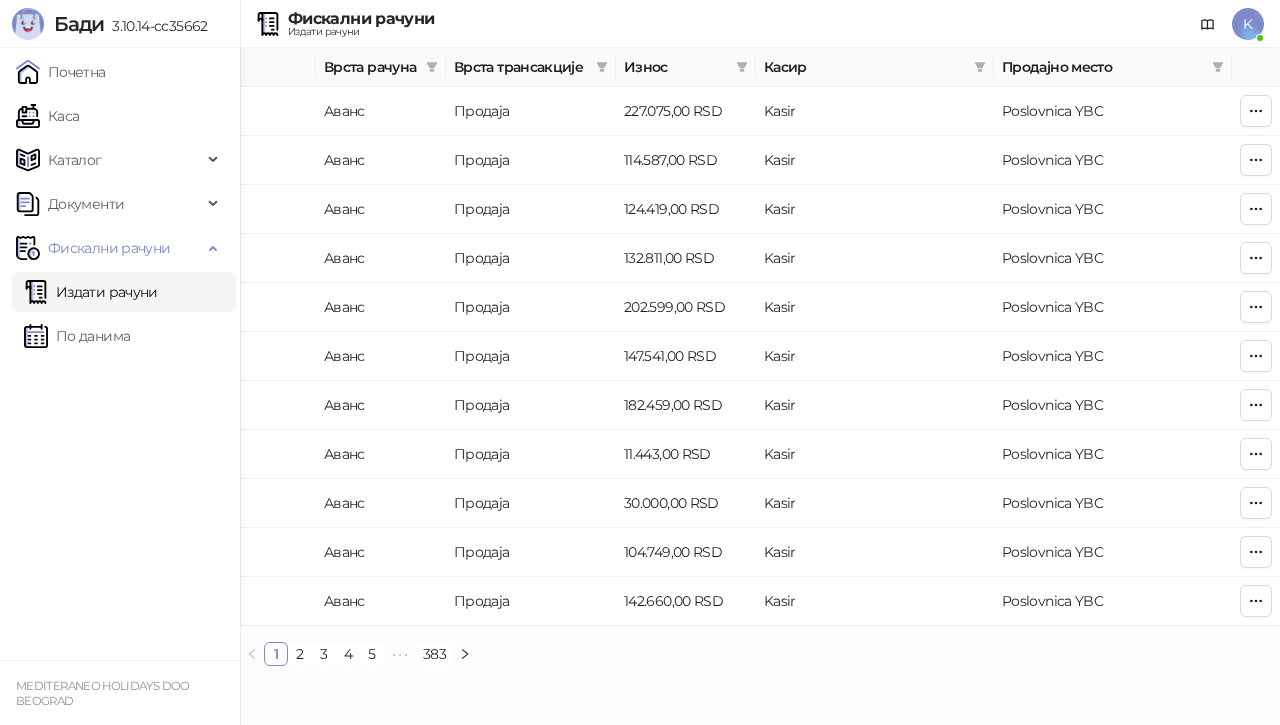 click on "Издати рачуни" at bounding box center (91, 292) 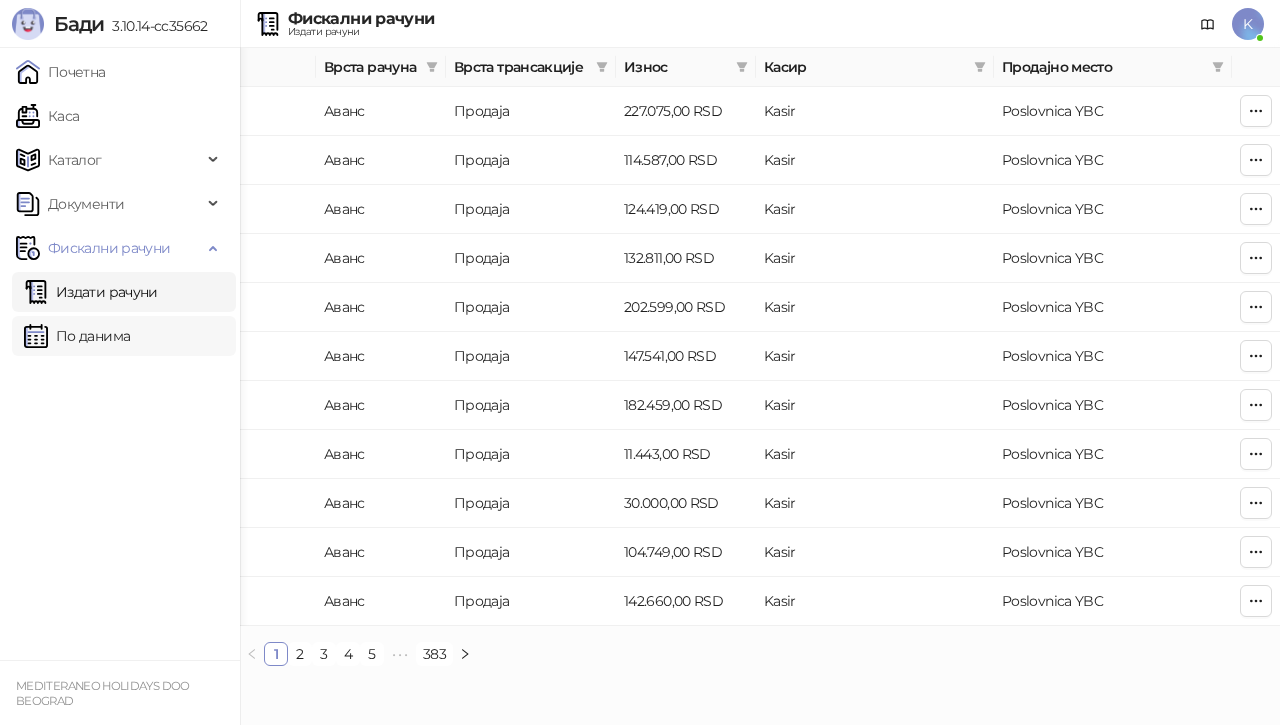 click on "По данима" at bounding box center (77, 336) 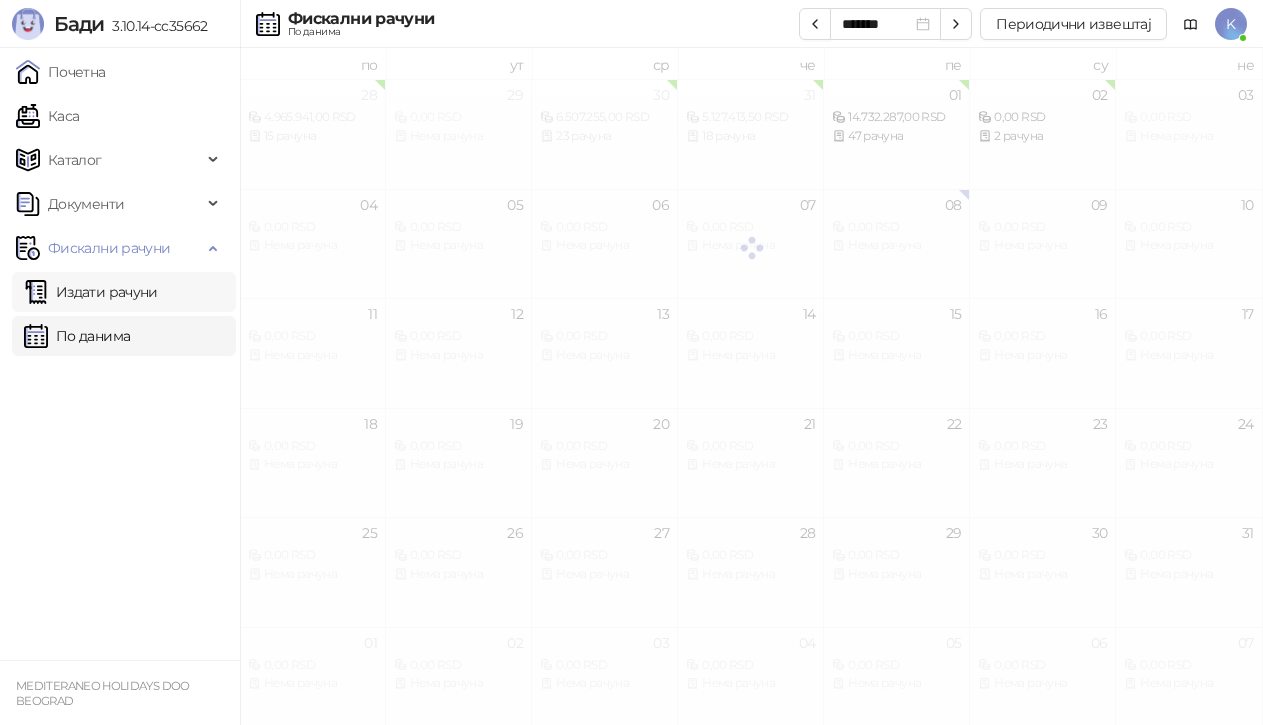 click on "Издати рачуни" at bounding box center [91, 292] 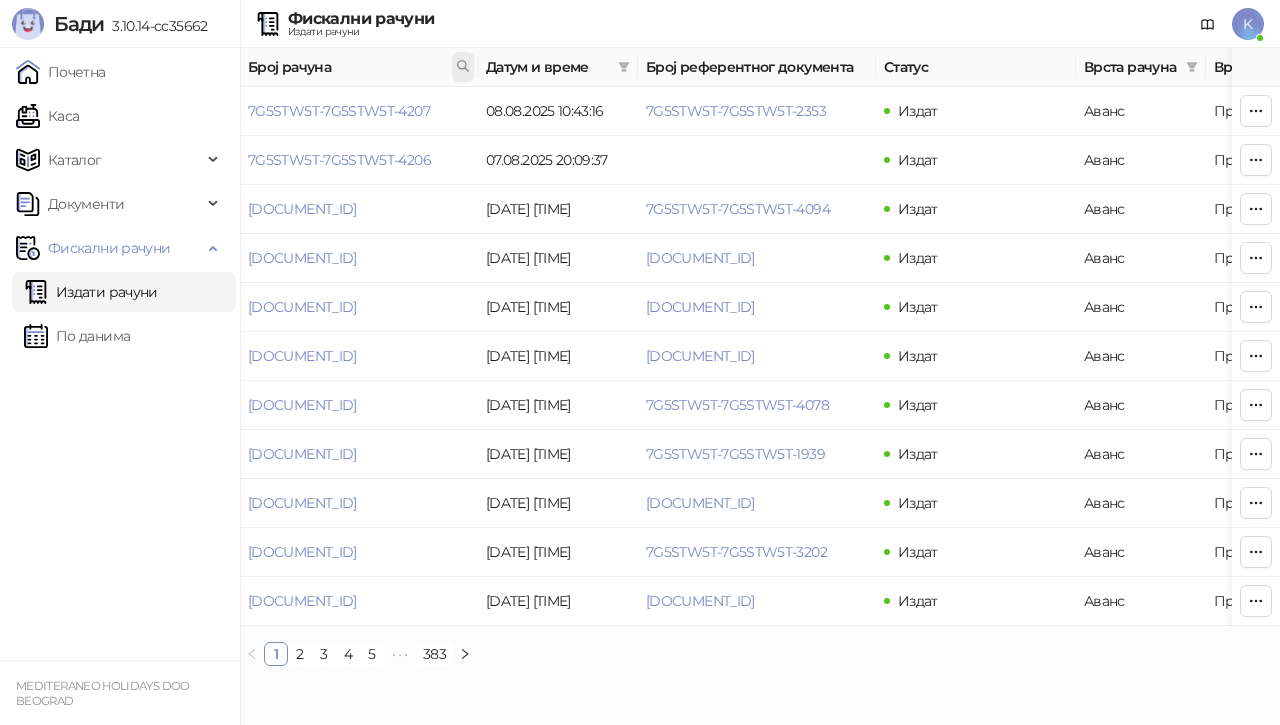 click 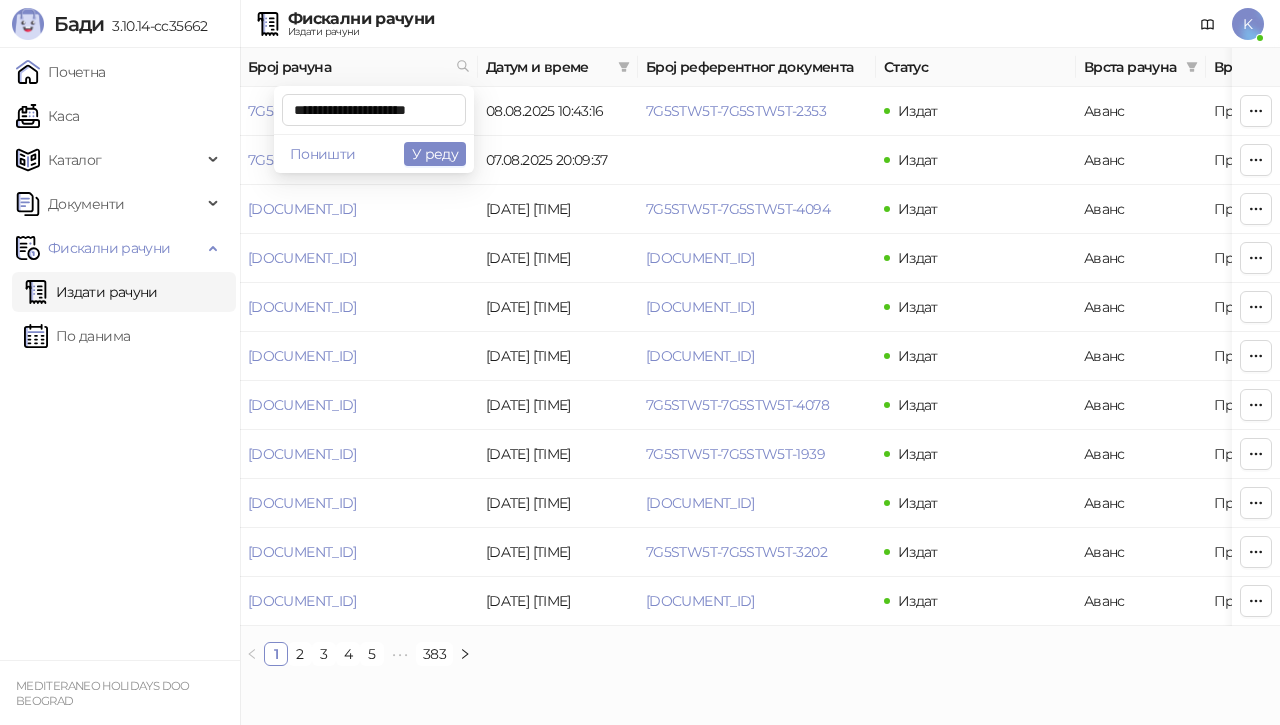 scroll, scrollTop: 0, scrollLeft: 6, axis: horizontal 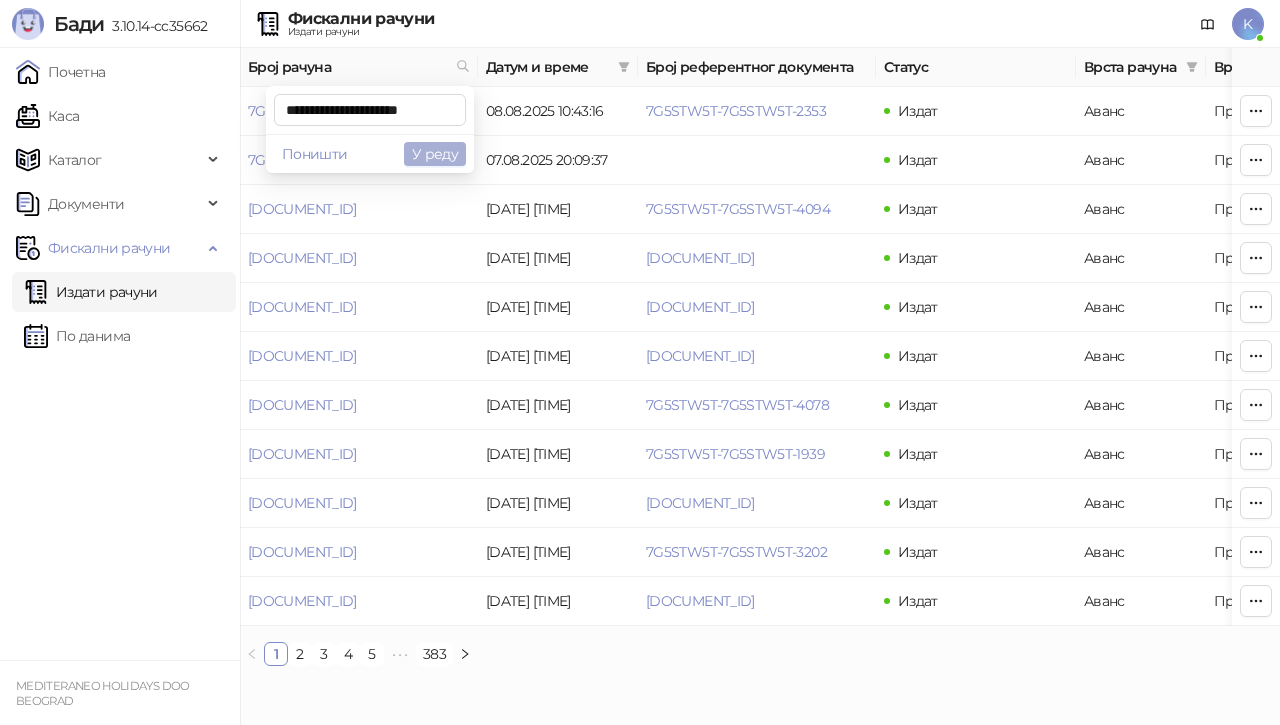 type on "**********" 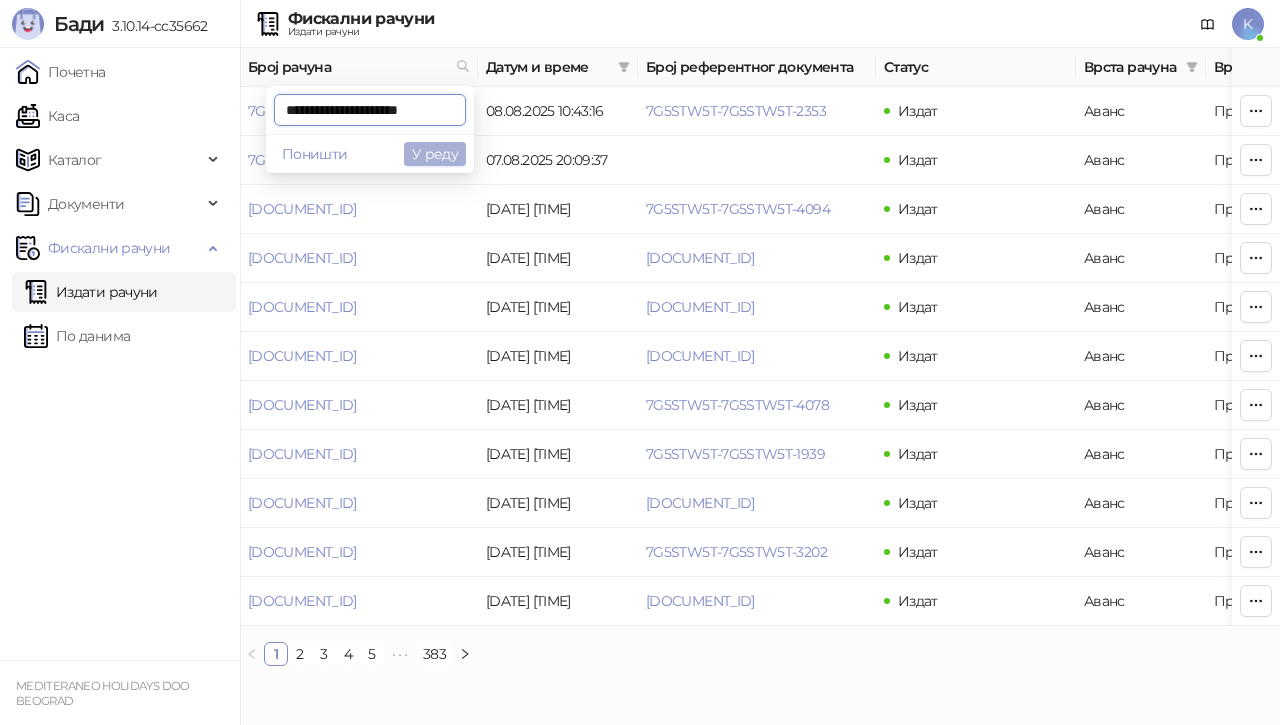 scroll, scrollTop: 0, scrollLeft: 6, axis: horizontal 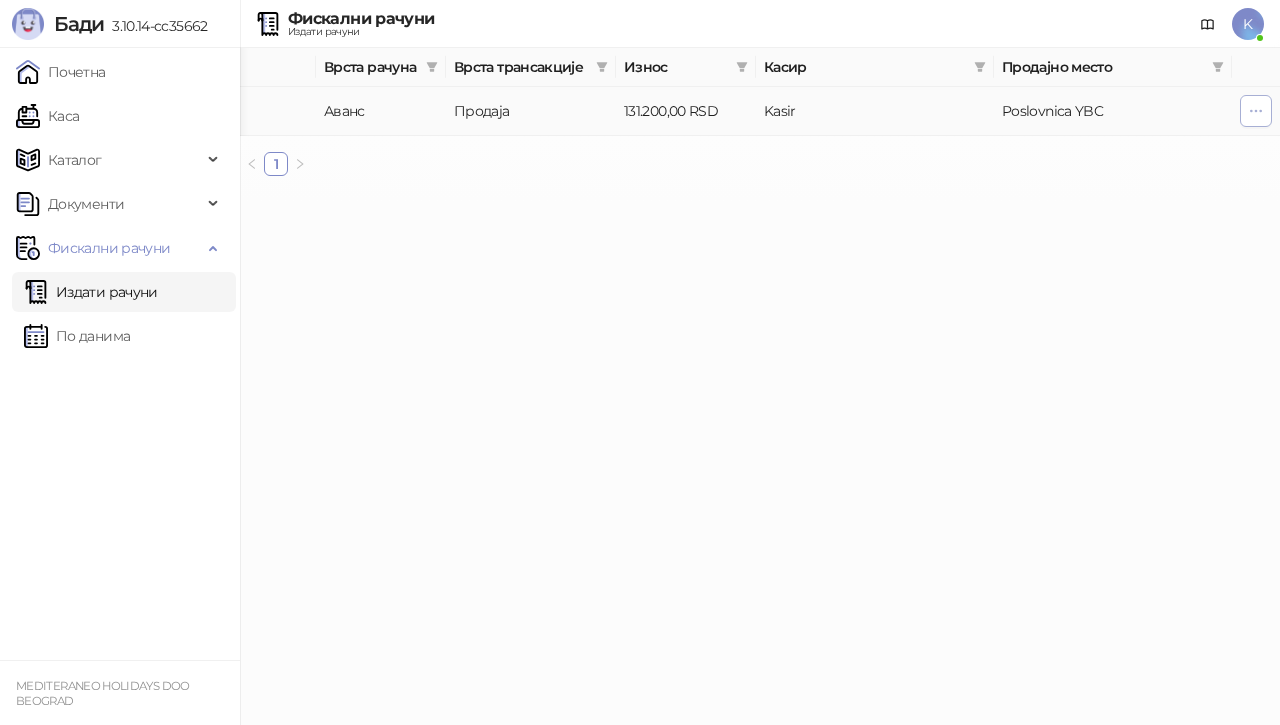 click 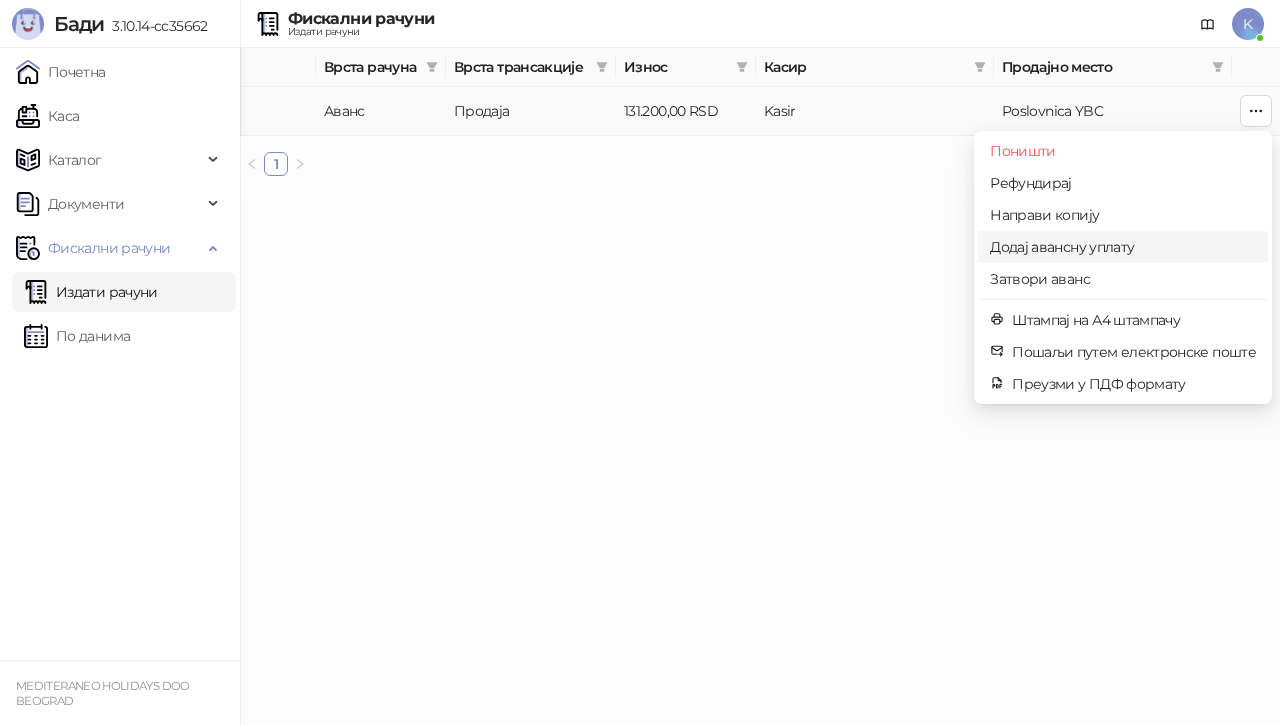 click on "Додај авансну уплату" at bounding box center (1123, 247) 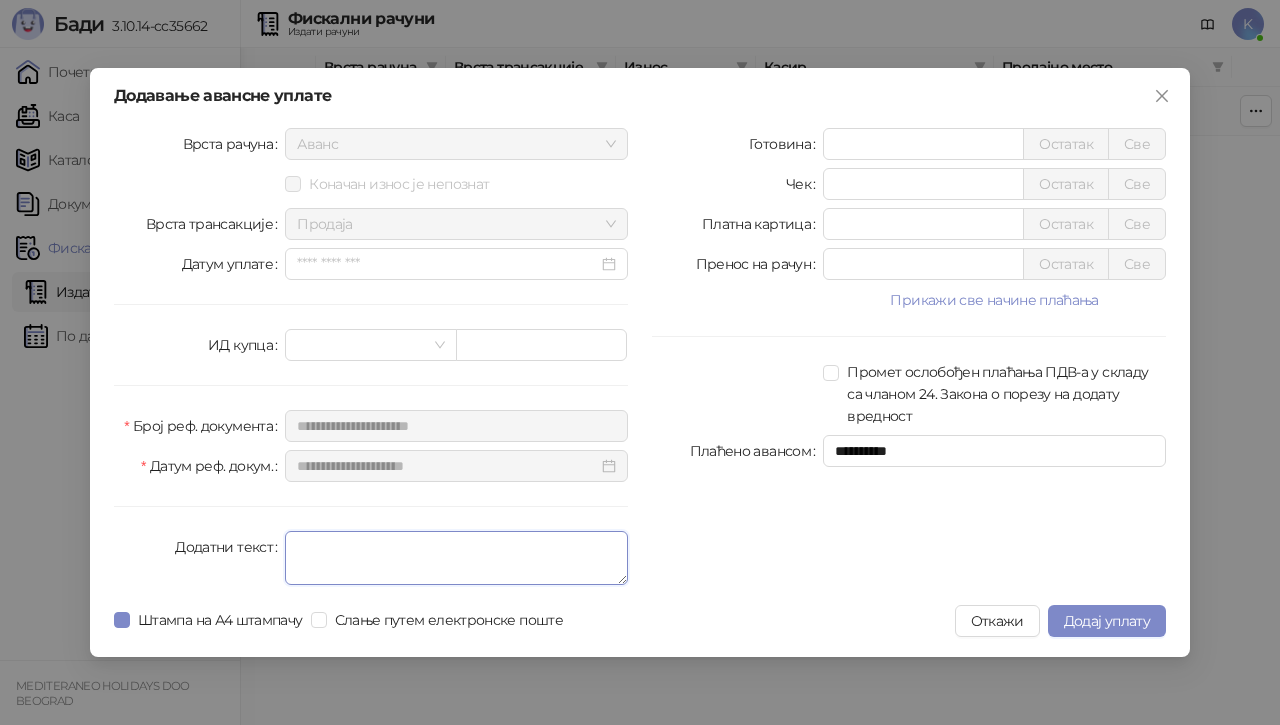 click on "Додатни текст" at bounding box center [456, 558] 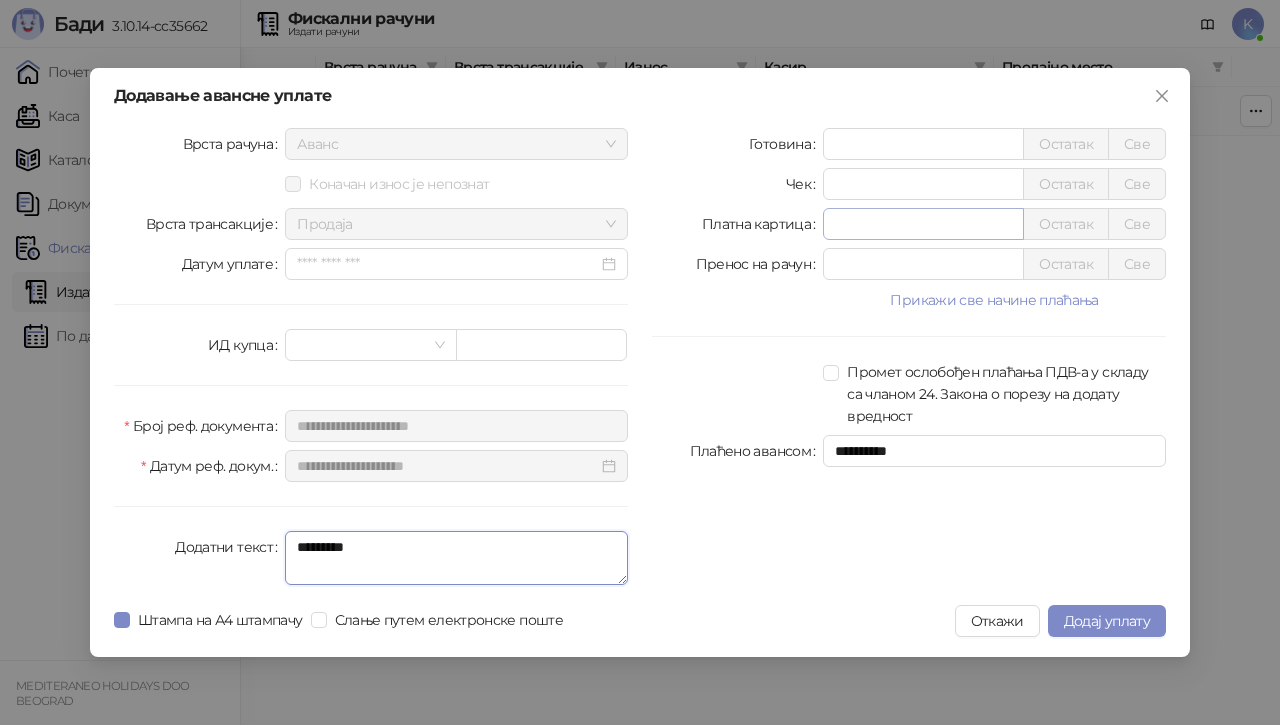 type on "*********" 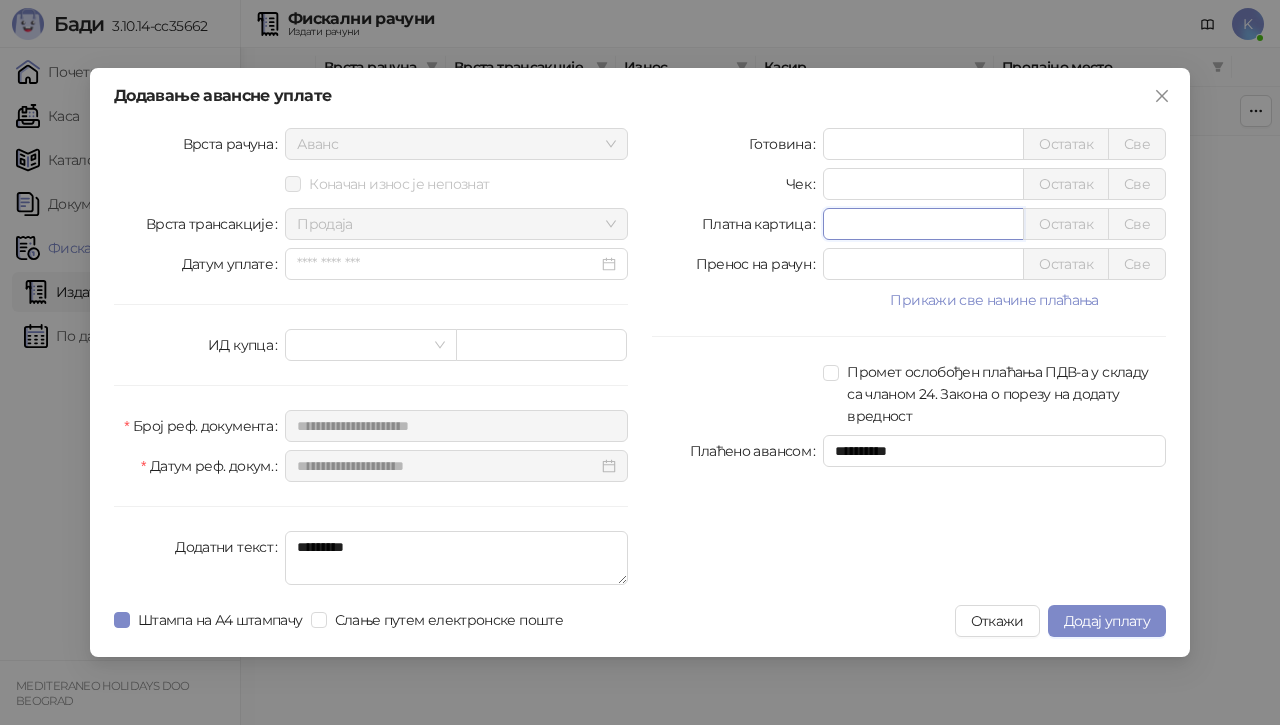 drag, startPoint x: 864, startPoint y: 229, endPoint x: 703, endPoint y: 241, distance: 161.44658 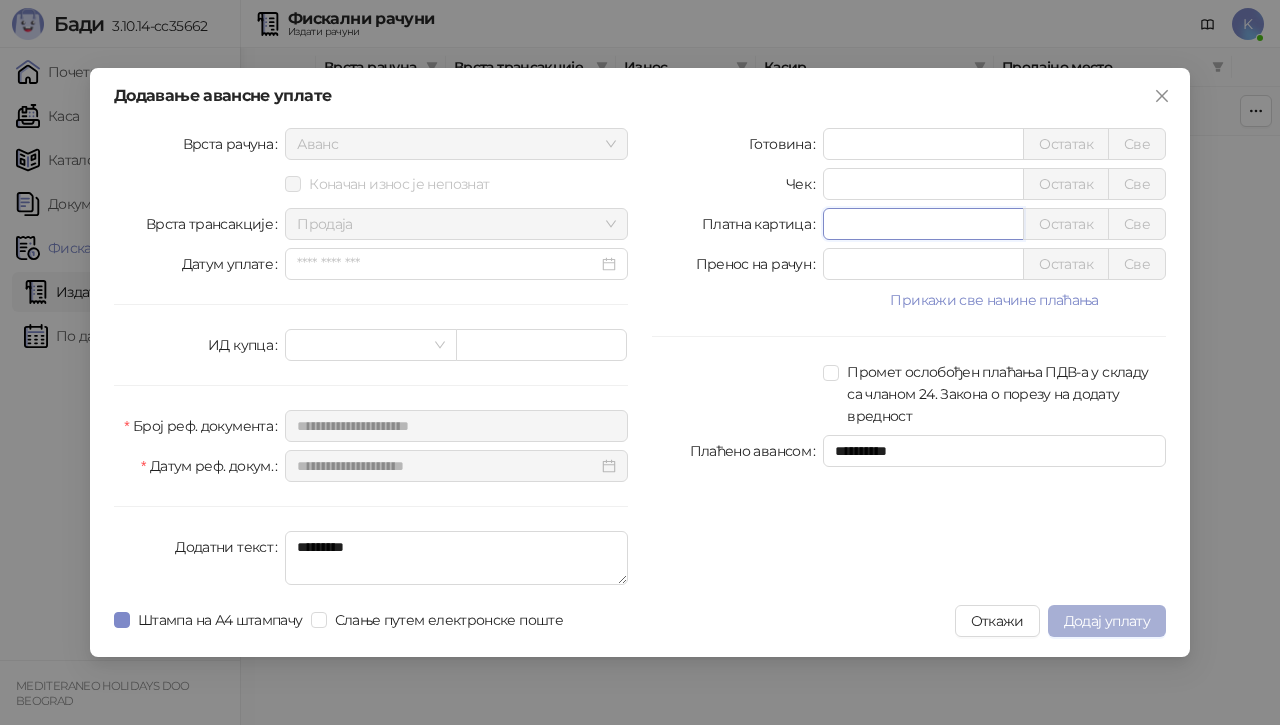 type on "*****" 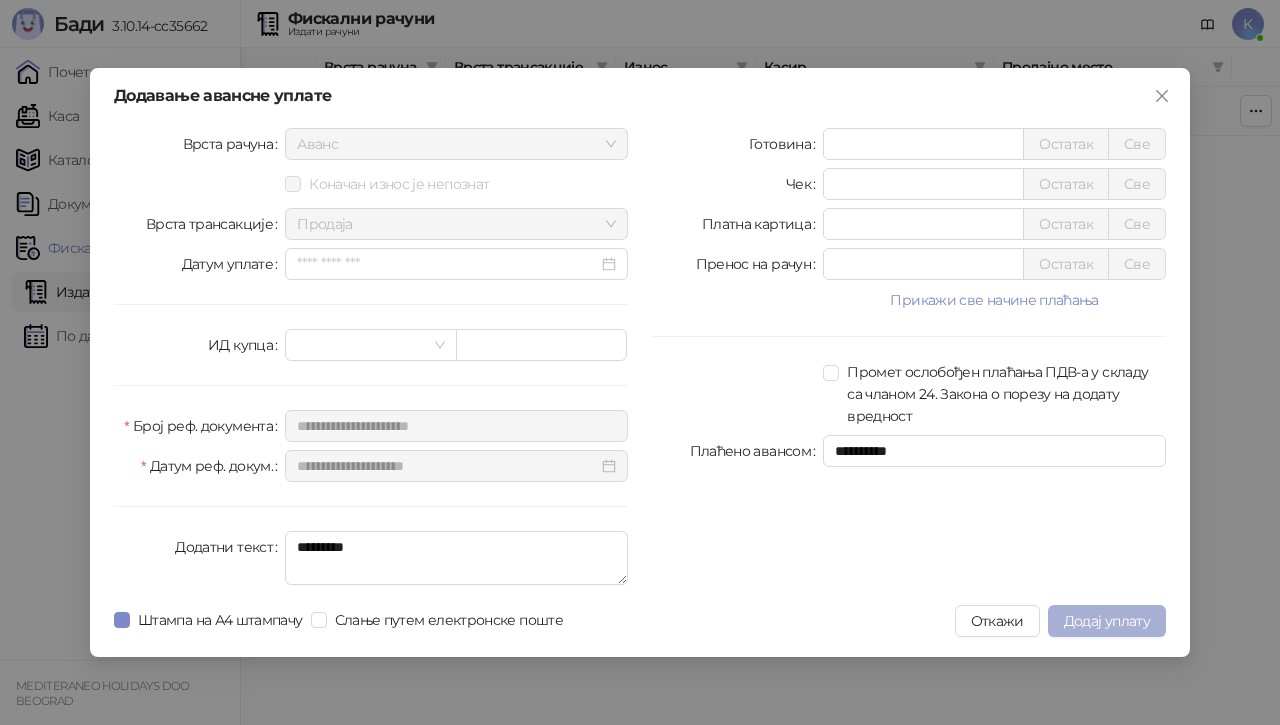 click on "Додај уплату" at bounding box center [1107, 621] 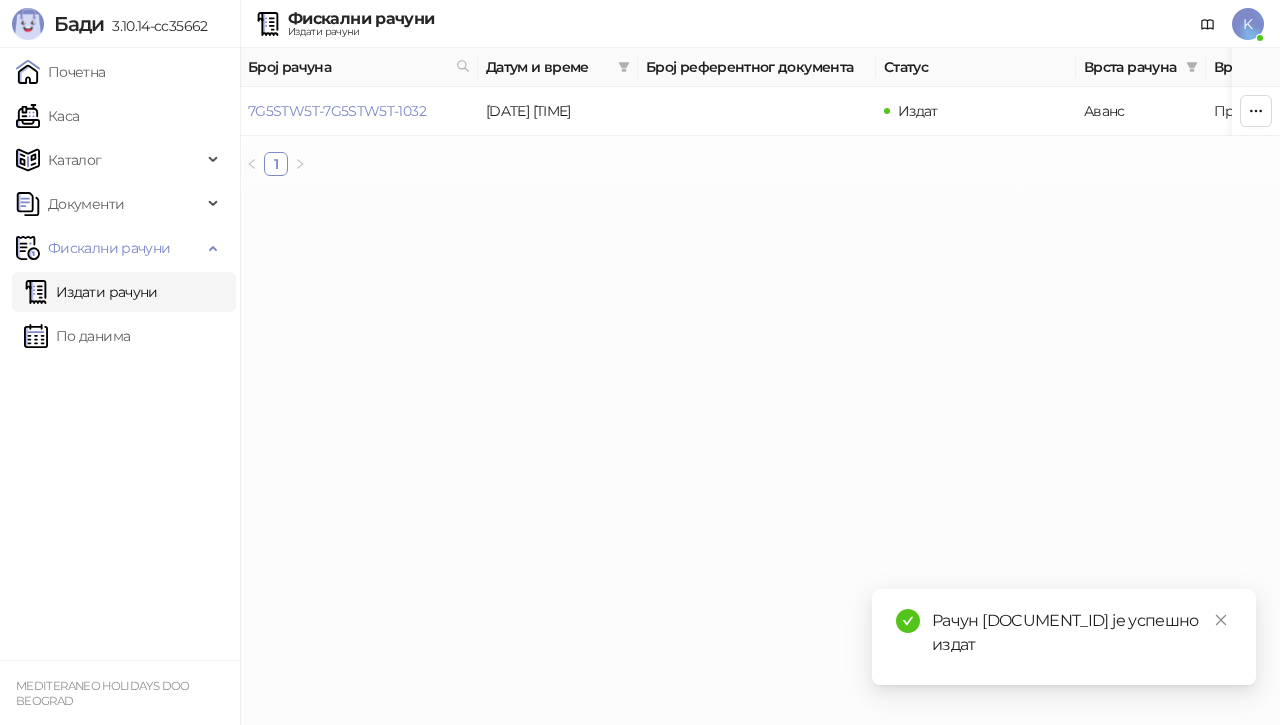 drag, startPoint x: 1192, startPoint y: 626, endPoint x: 1109, endPoint y: 634, distance: 83.38465 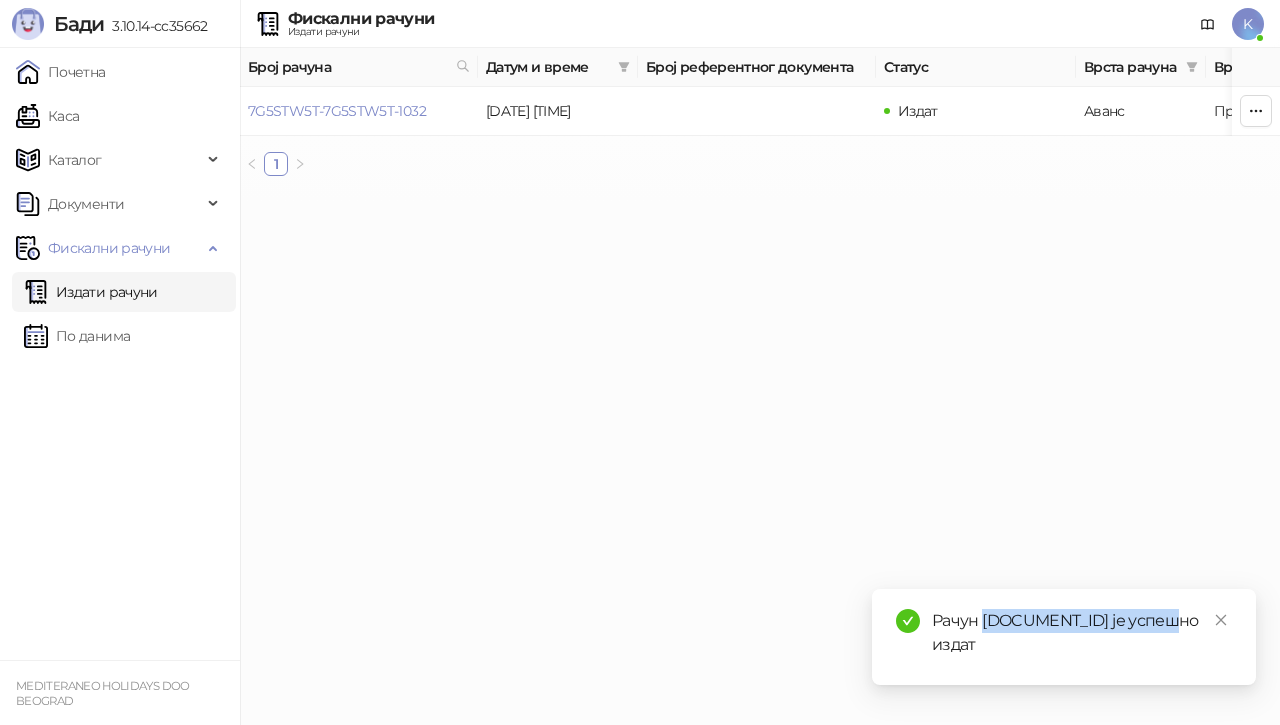 drag, startPoint x: 981, startPoint y: 616, endPoint x: 1191, endPoint y: 618, distance: 210.00952 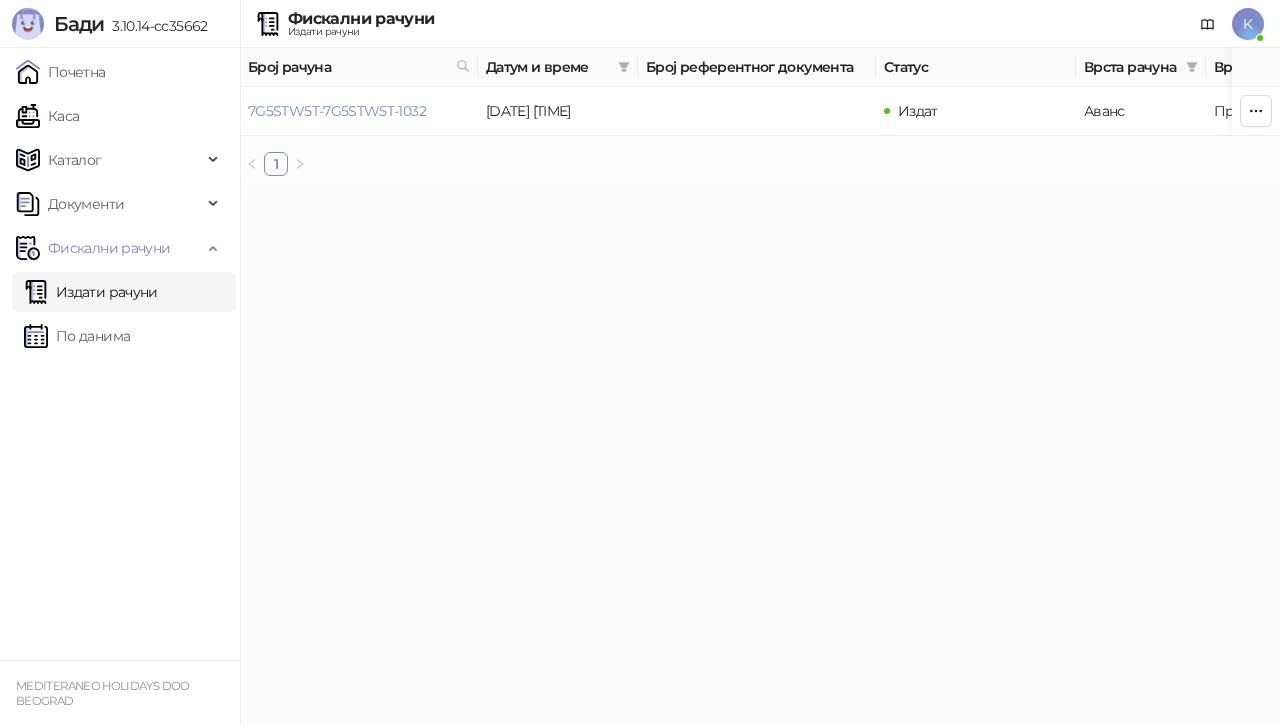 click on "Издати рачуни" at bounding box center (91, 292) 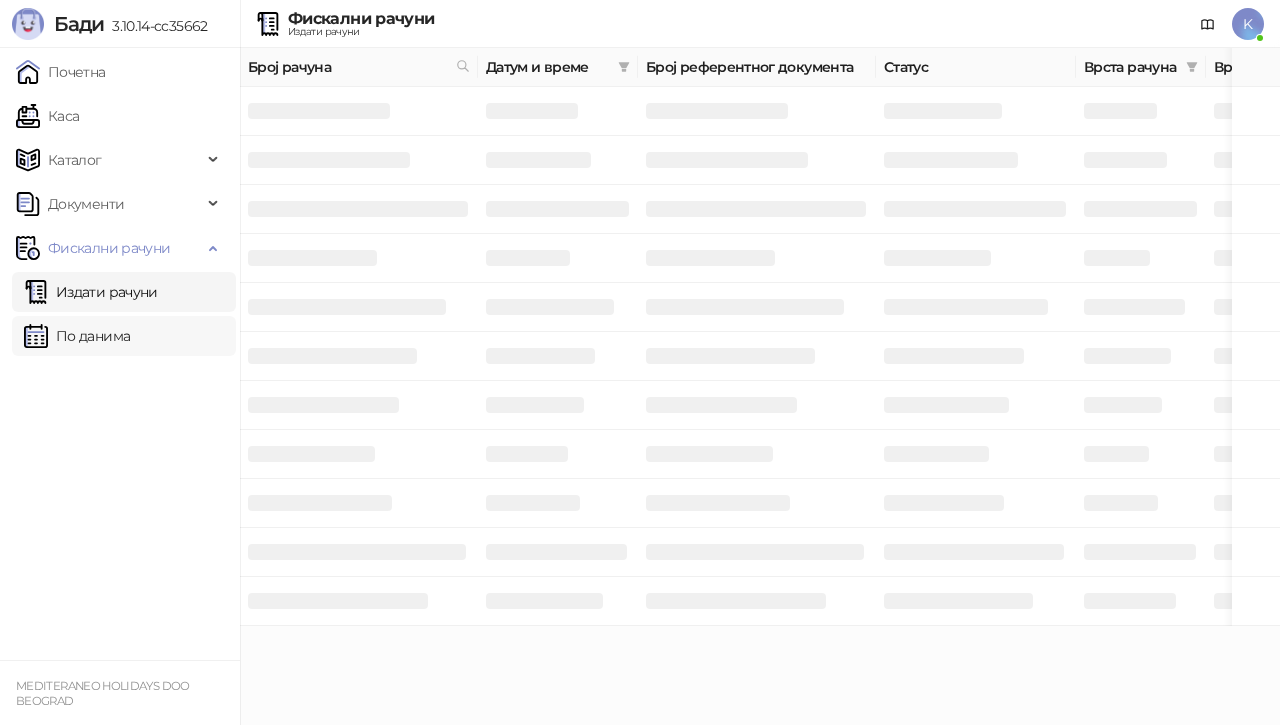 click on "По данима" at bounding box center [77, 336] 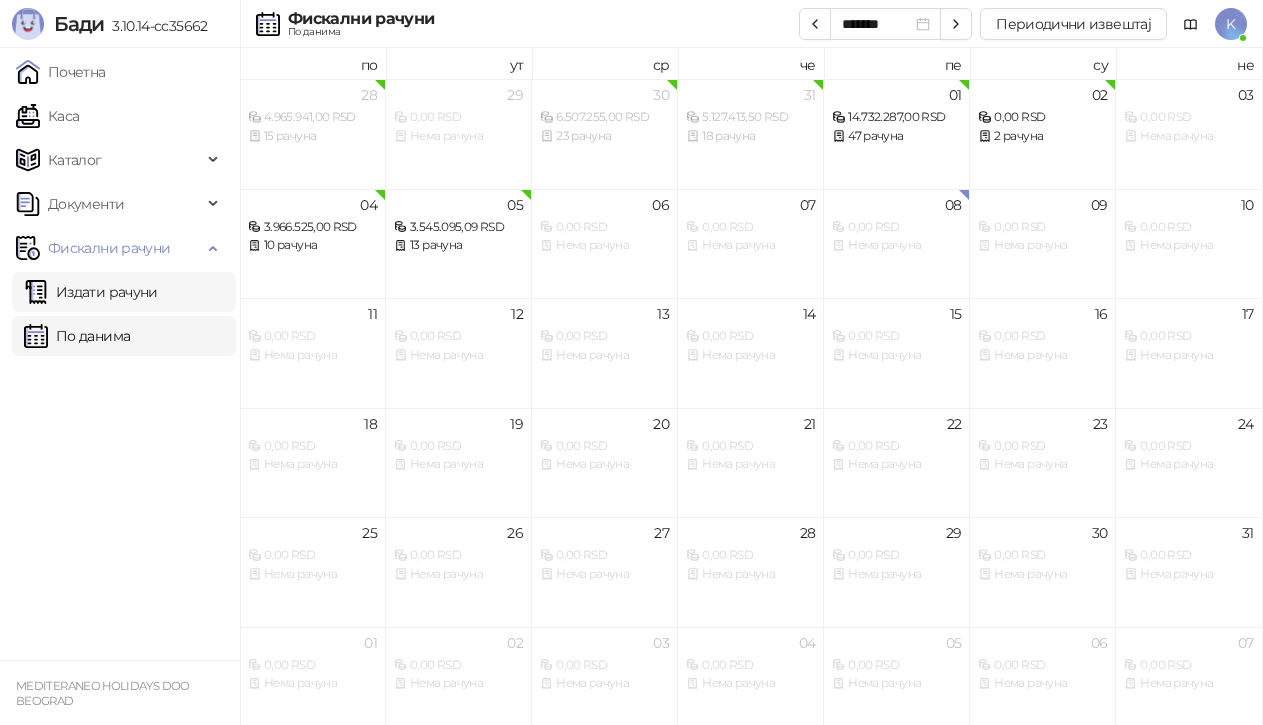 click on "Издати рачуни" at bounding box center (91, 292) 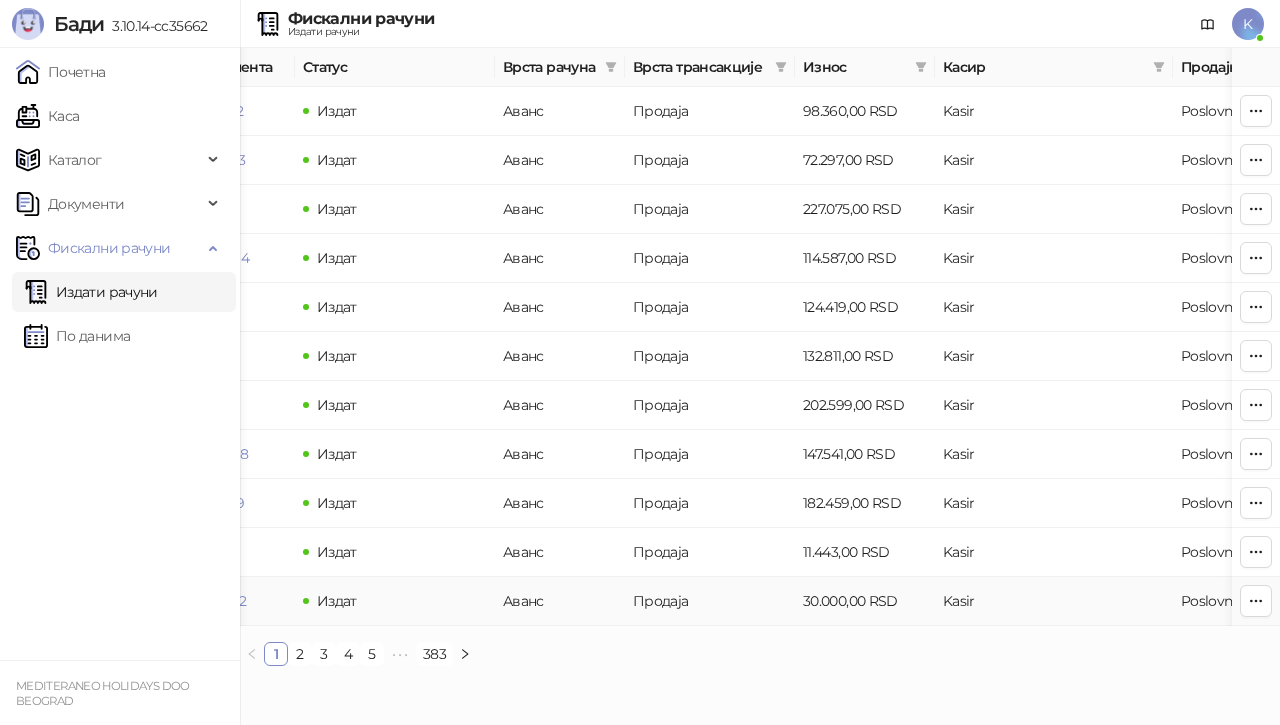 scroll, scrollTop: 0, scrollLeft: 760, axis: horizontal 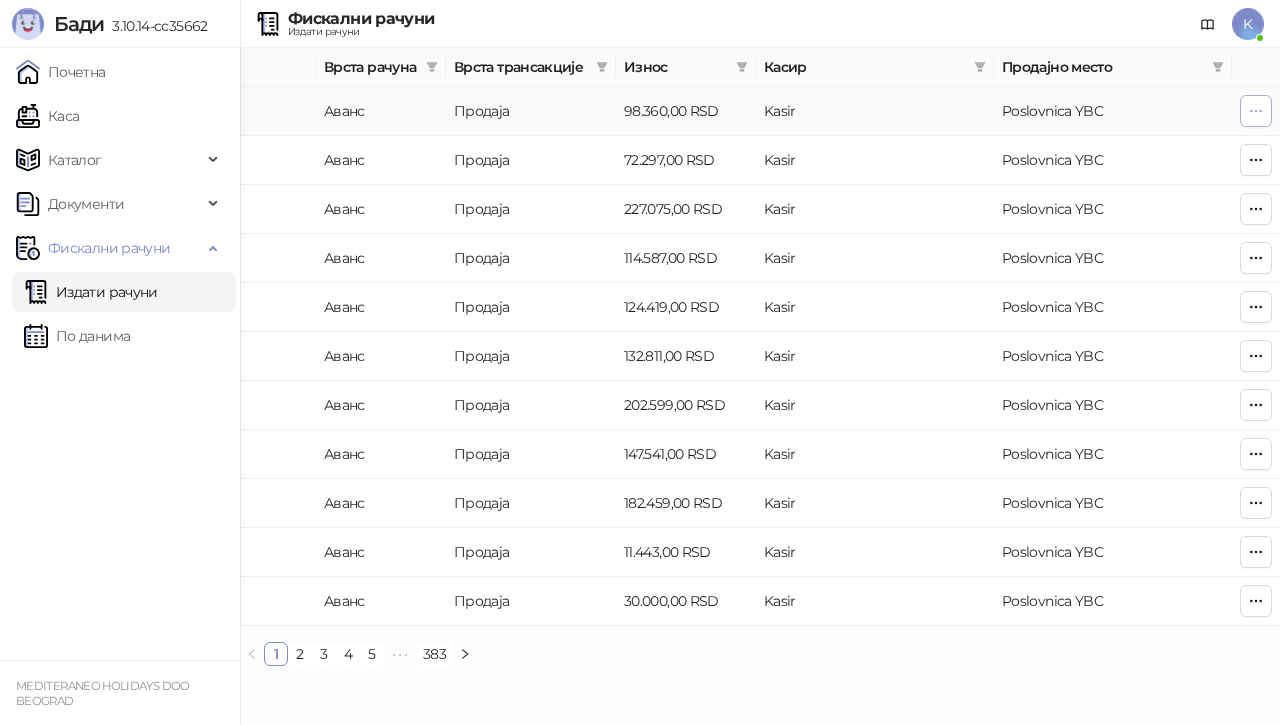 click 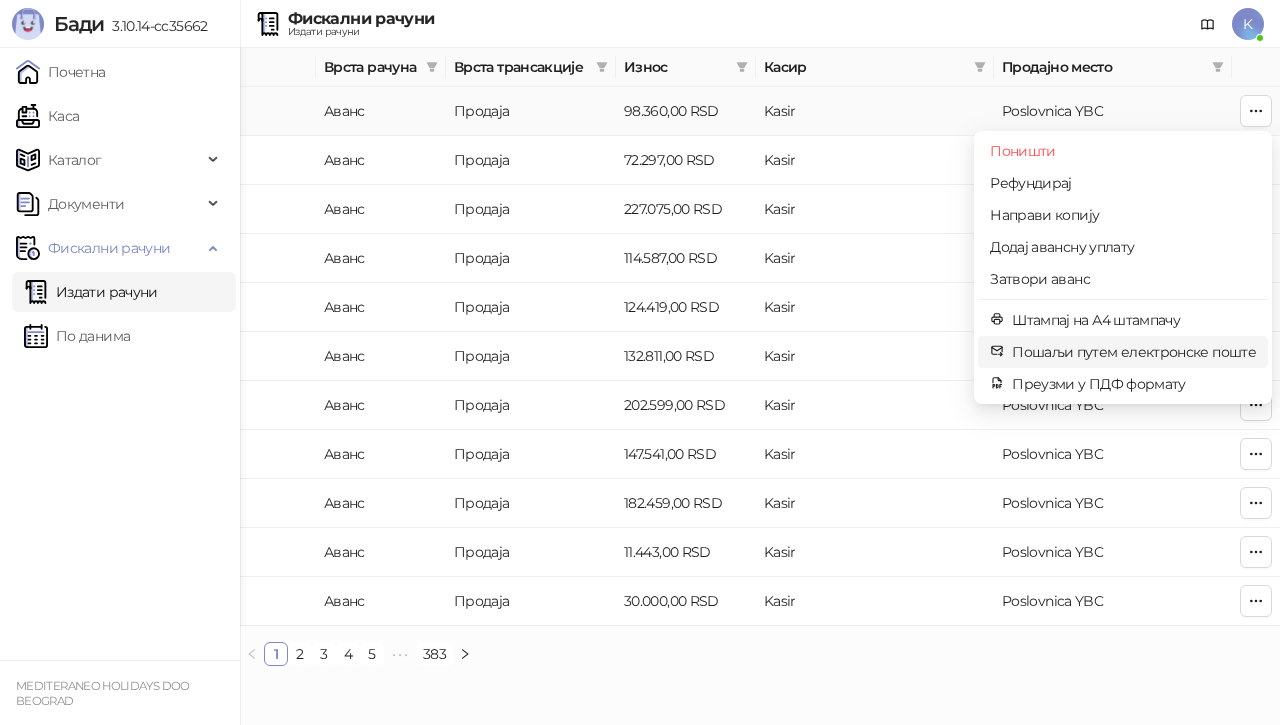 click on "Пошаљи путем електронске поште" at bounding box center (1134, 352) 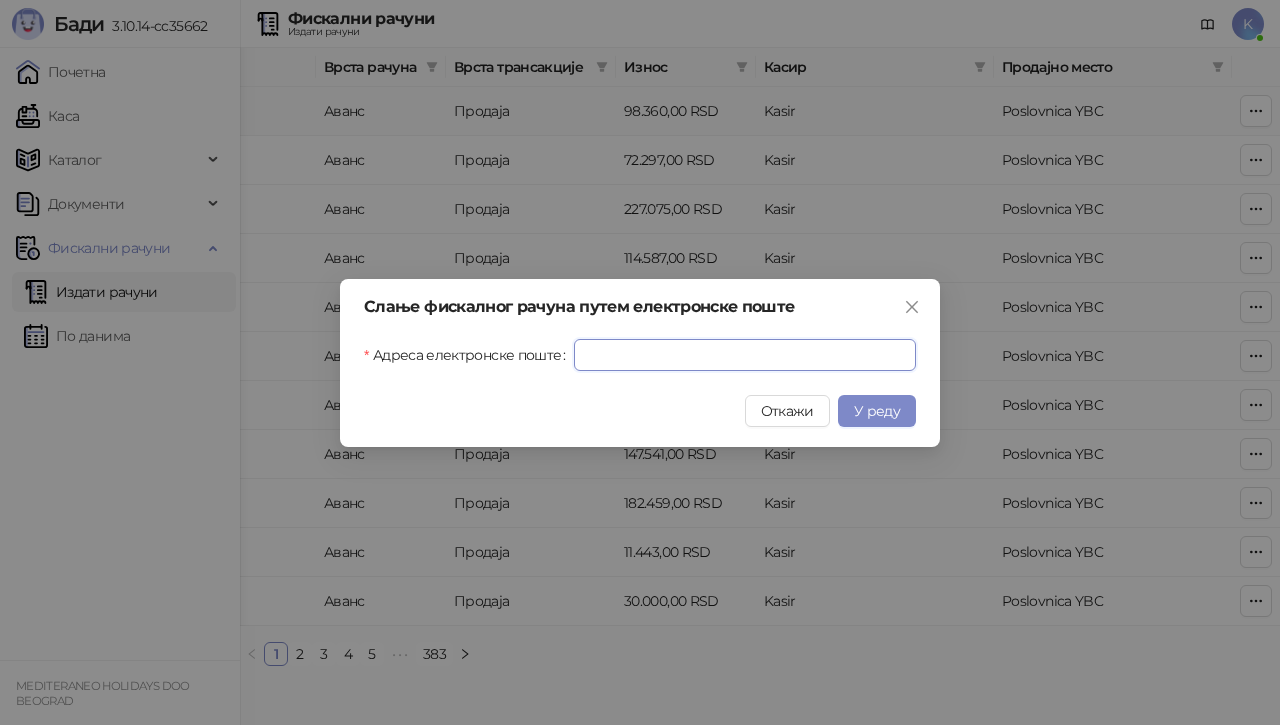 click on "Адреса електронске поште" at bounding box center [745, 355] 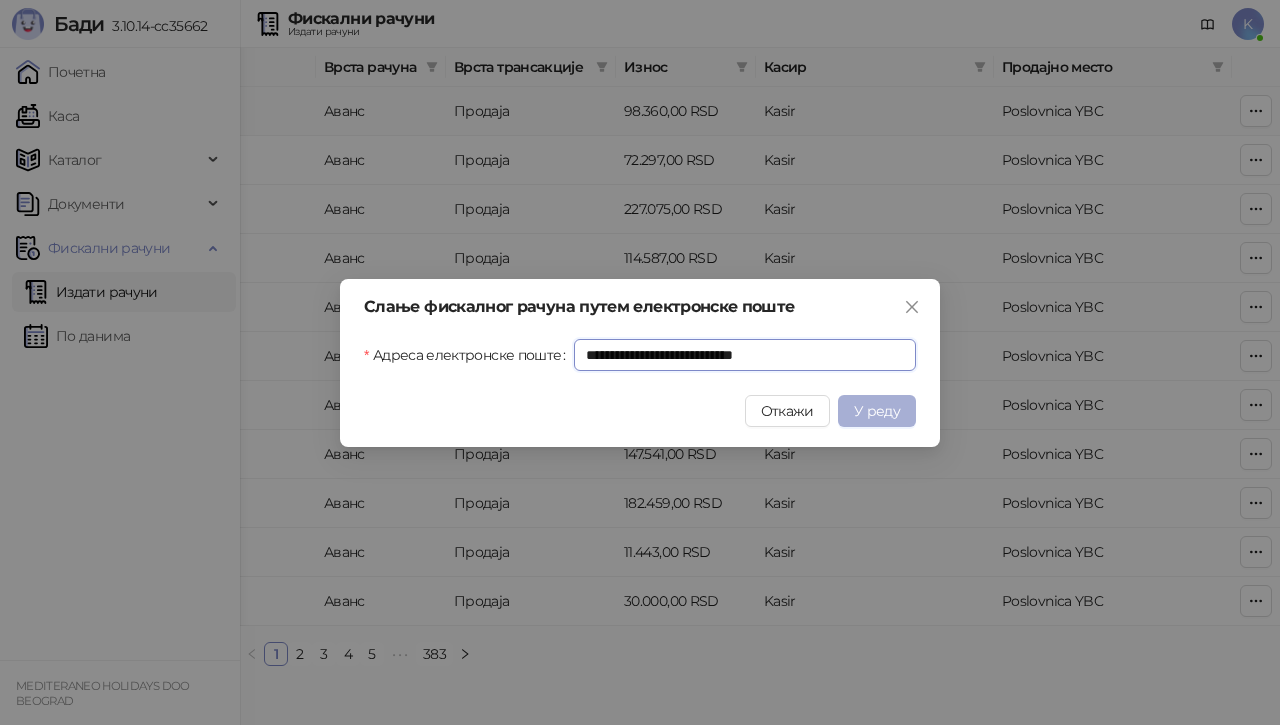 type on "**********" 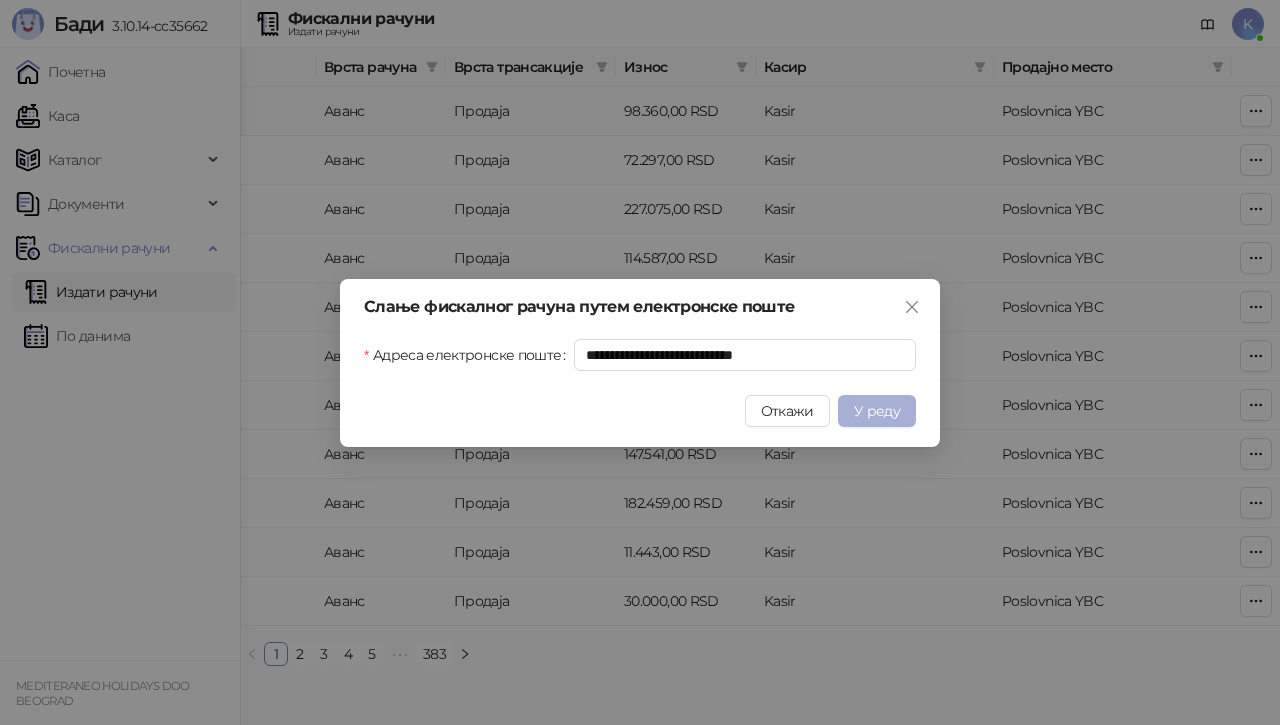 click on "У реду" at bounding box center (877, 411) 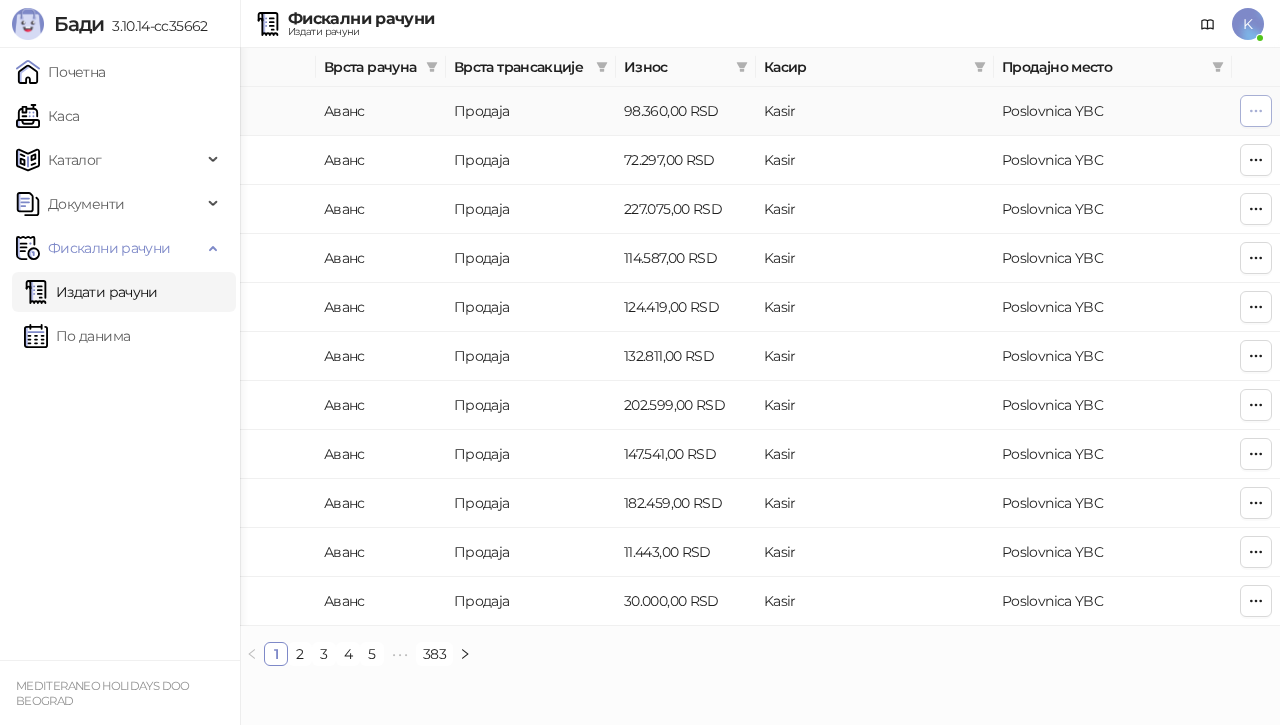 click 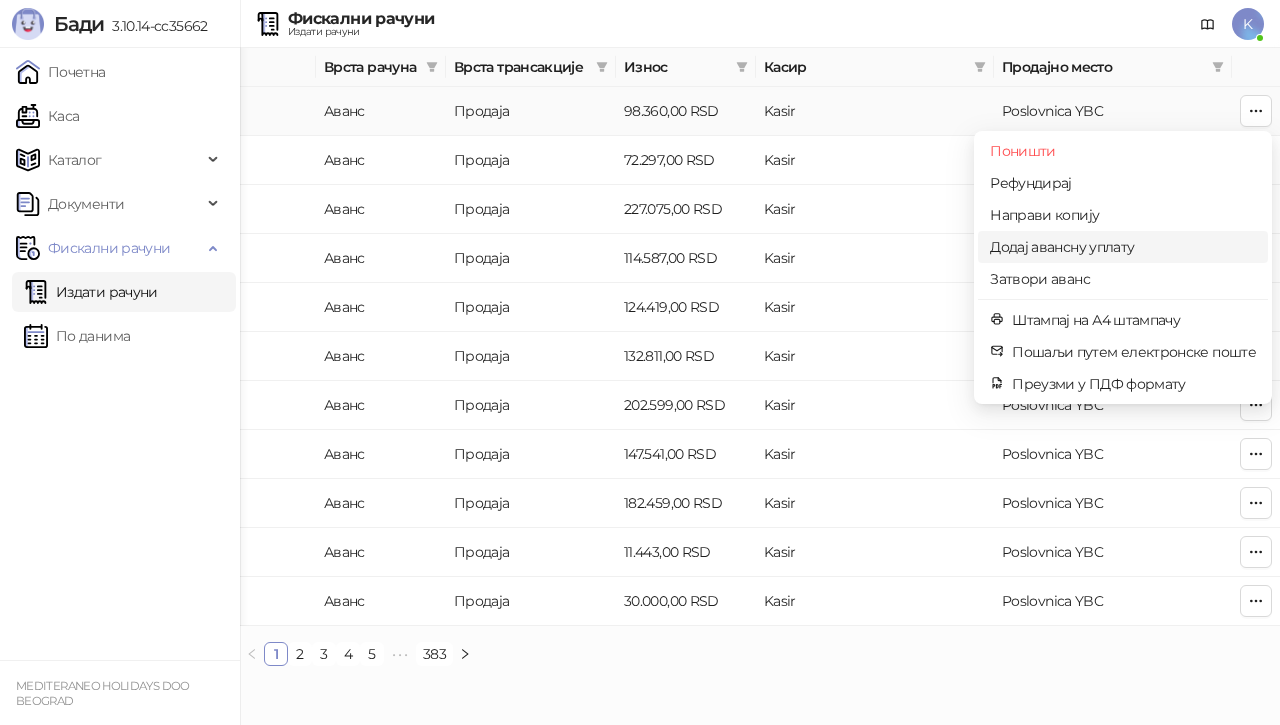 click on "Додај авансну уплату" at bounding box center [1123, 247] 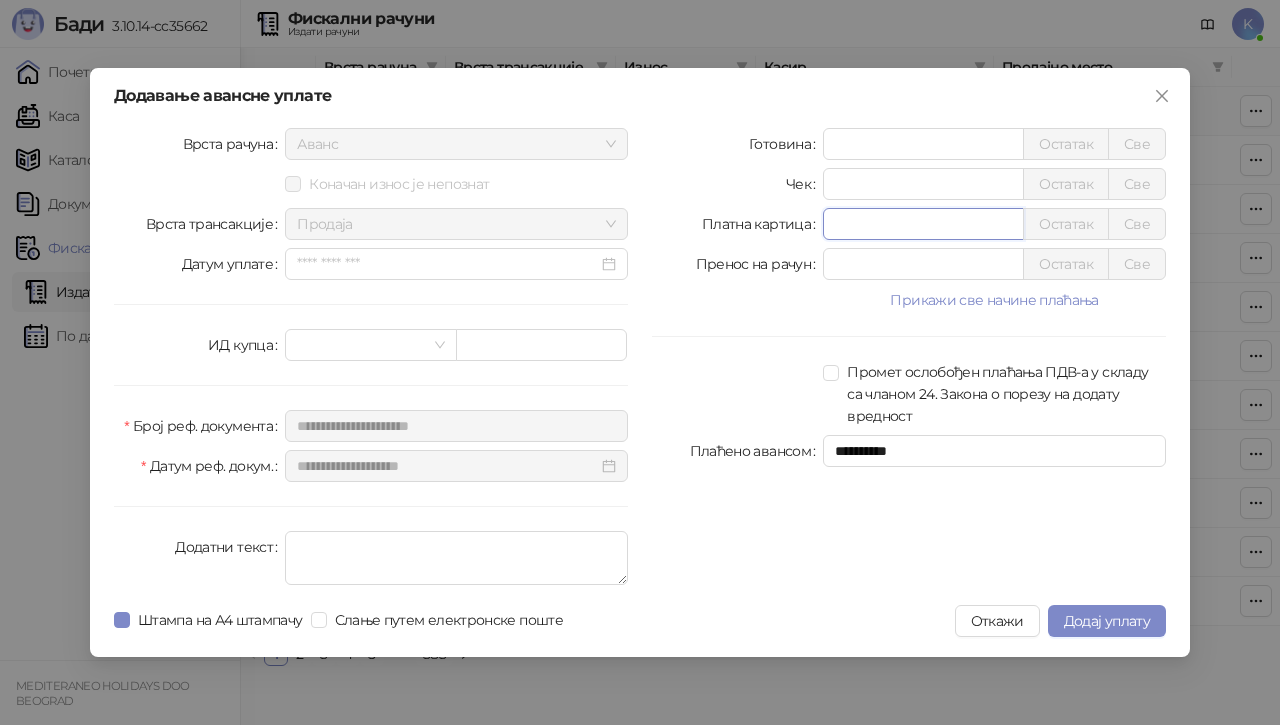 drag, startPoint x: 857, startPoint y: 223, endPoint x: 711, endPoint y: 248, distance: 148.12495 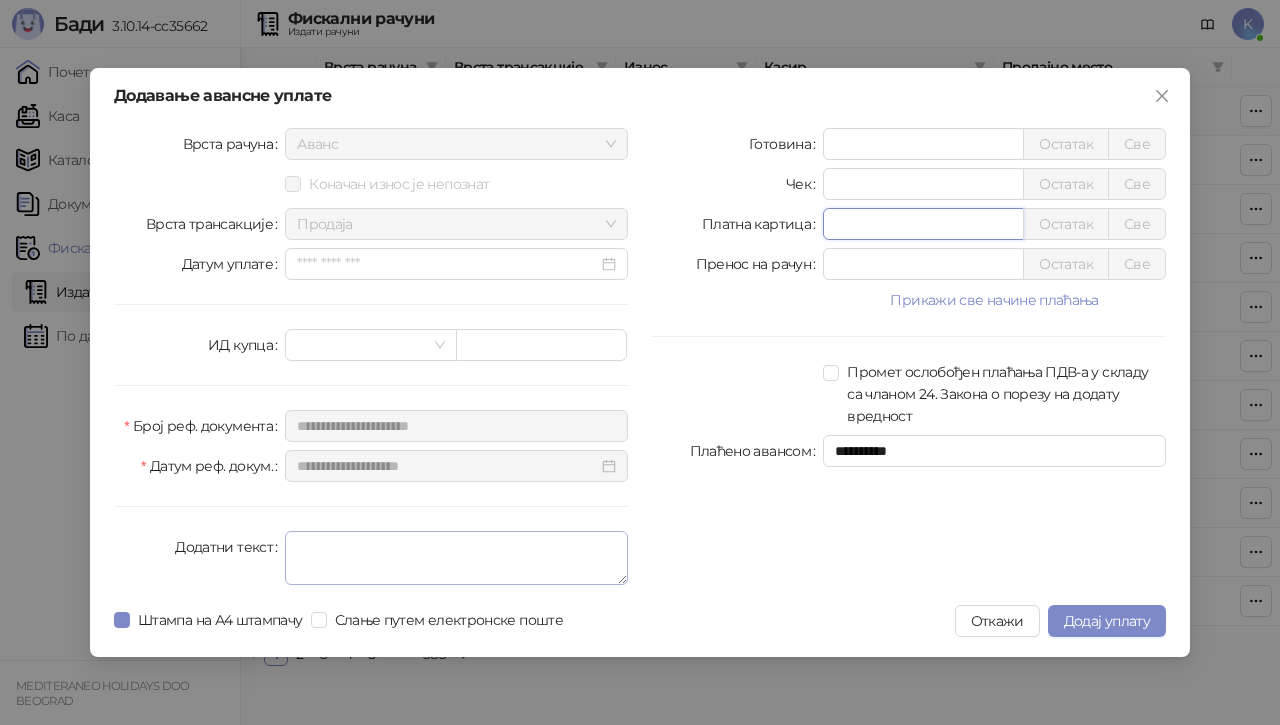 type on "*****" 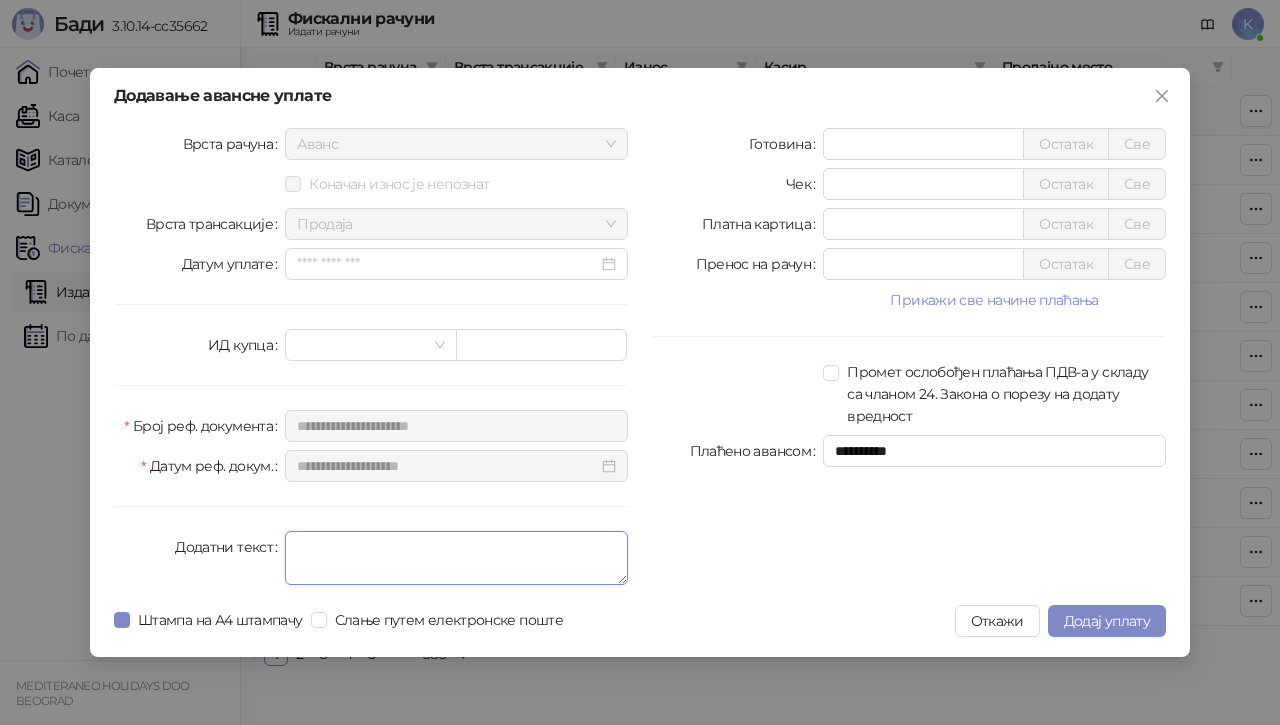 click on "Додатни текст" at bounding box center (456, 558) 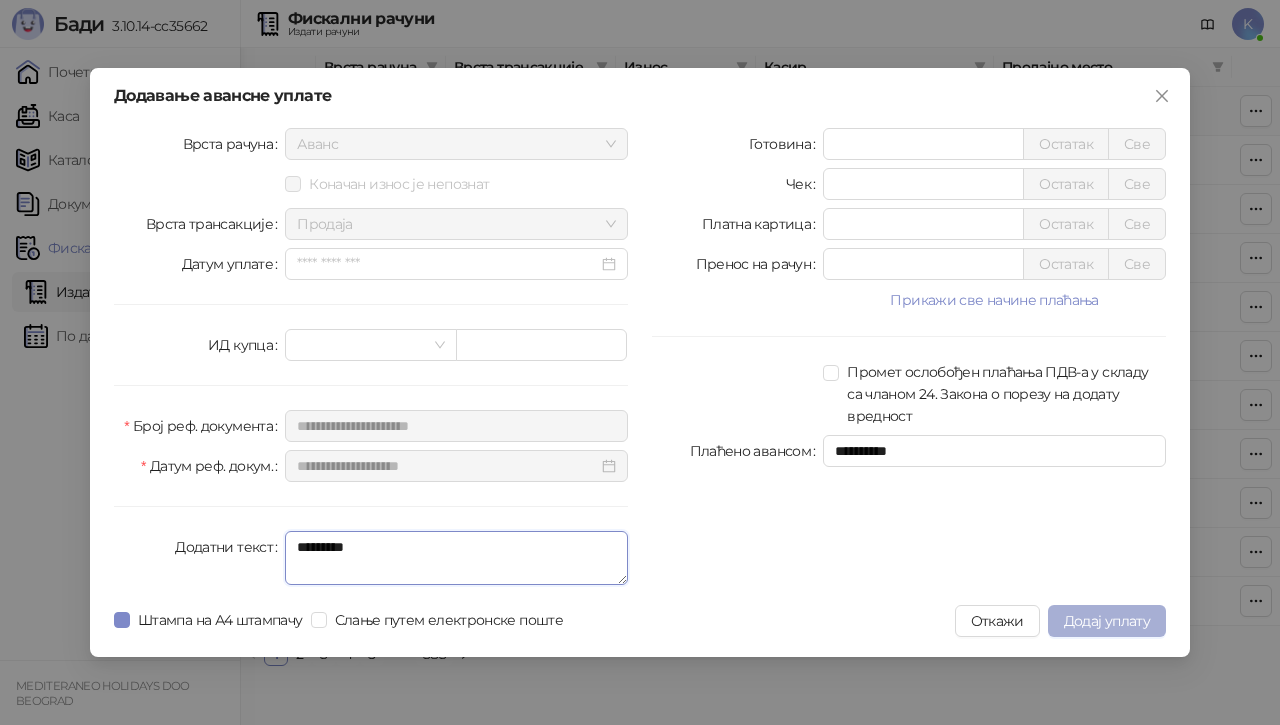 type on "*********" 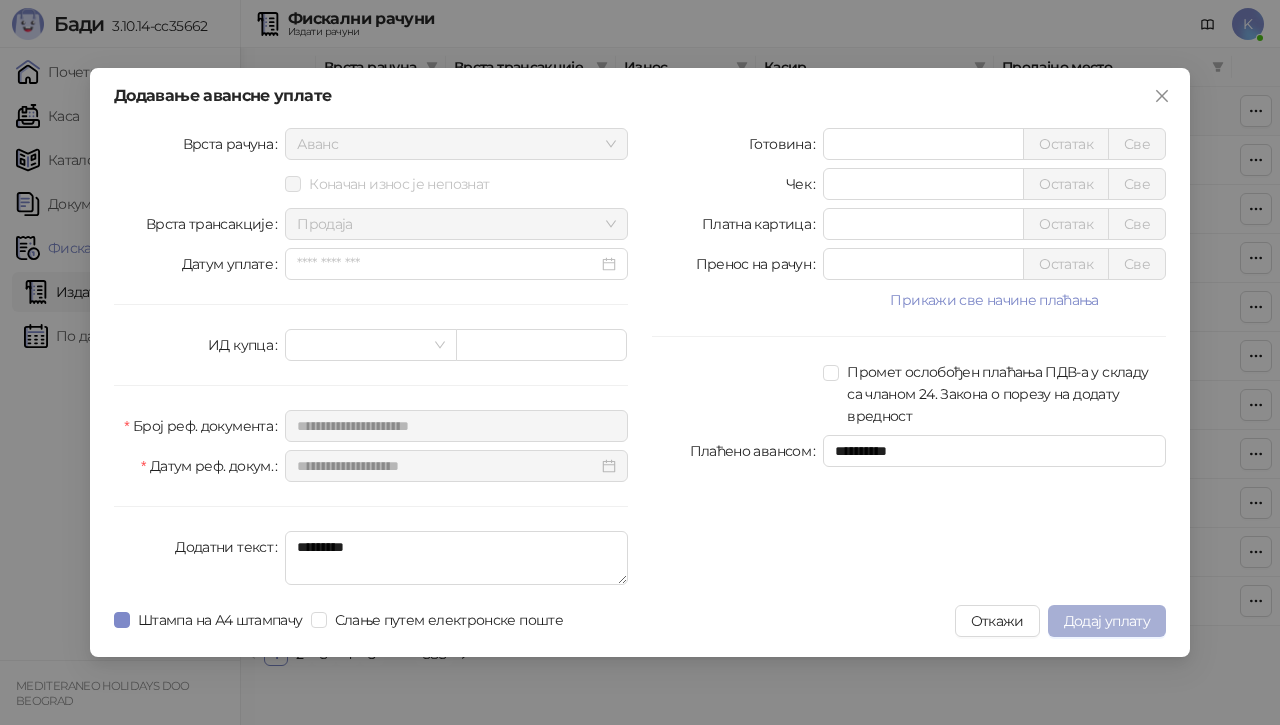 click on "Додај уплату" at bounding box center (1107, 621) 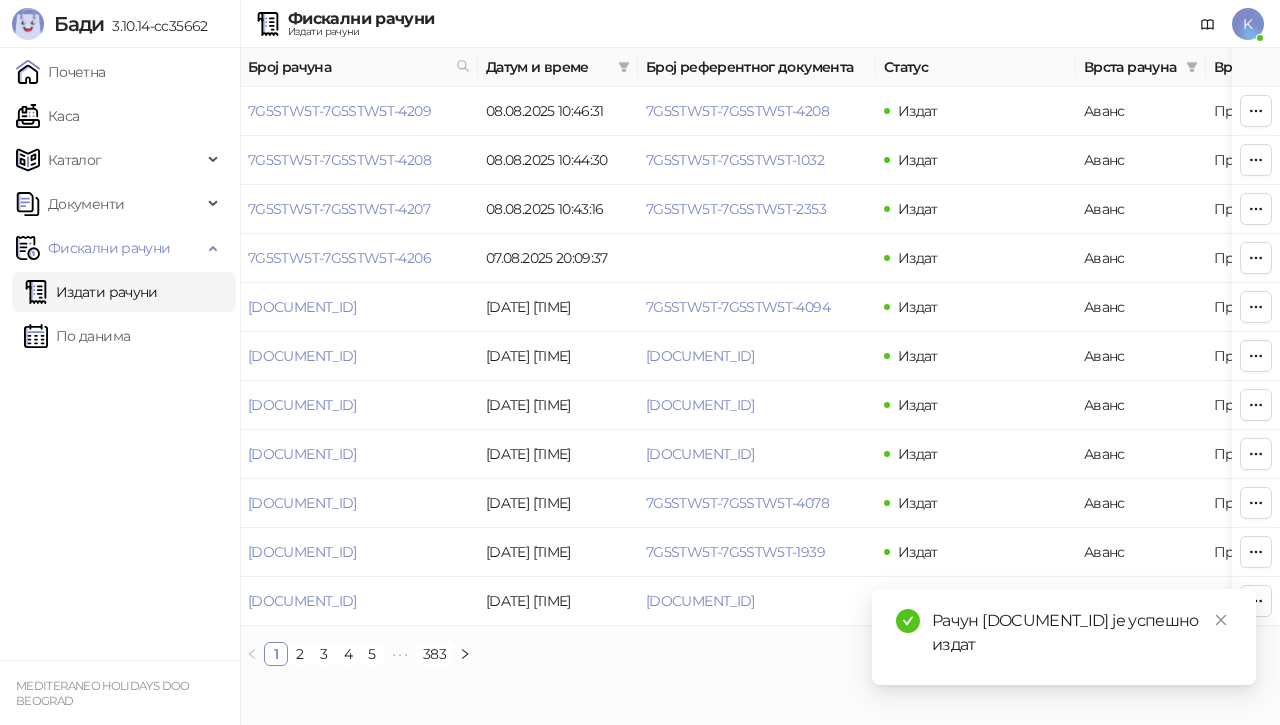 click on "Рачун [DOCUMENT_ID] је успешно издат" at bounding box center [1082, 633] 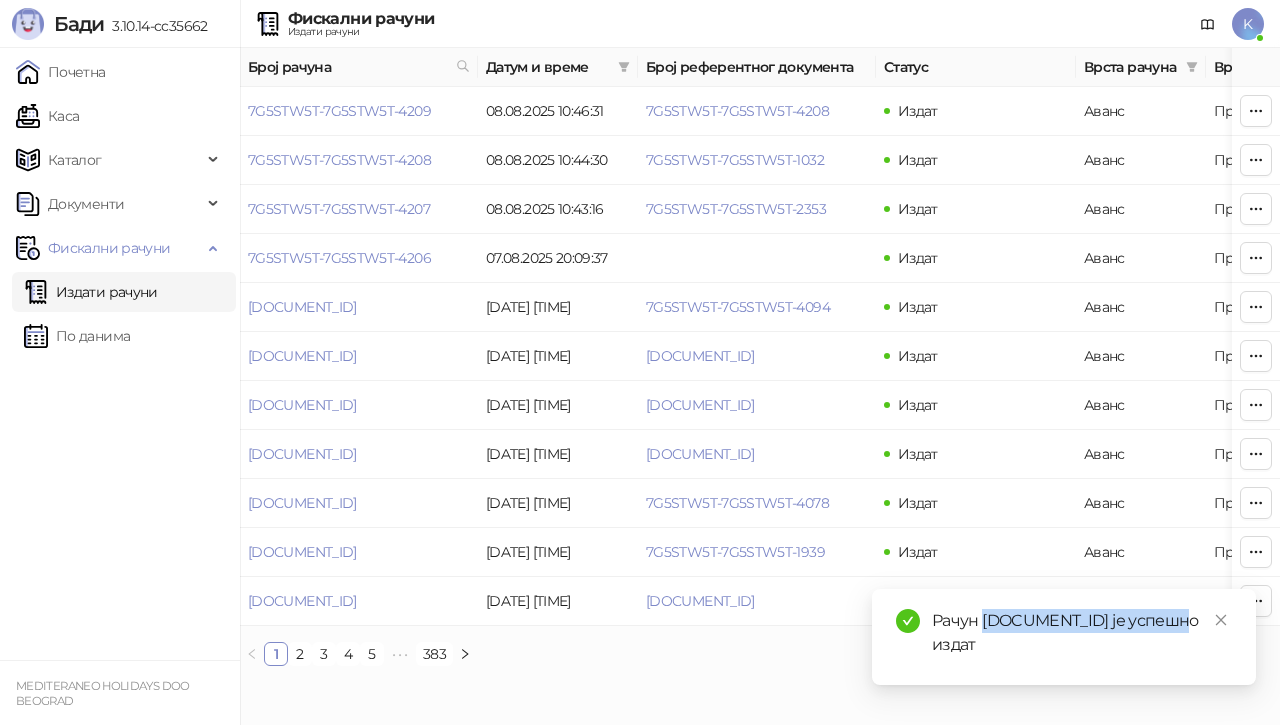 drag, startPoint x: 982, startPoint y: 620, endPoint x: 1194, endPoint y: 616, distance: 212.03773 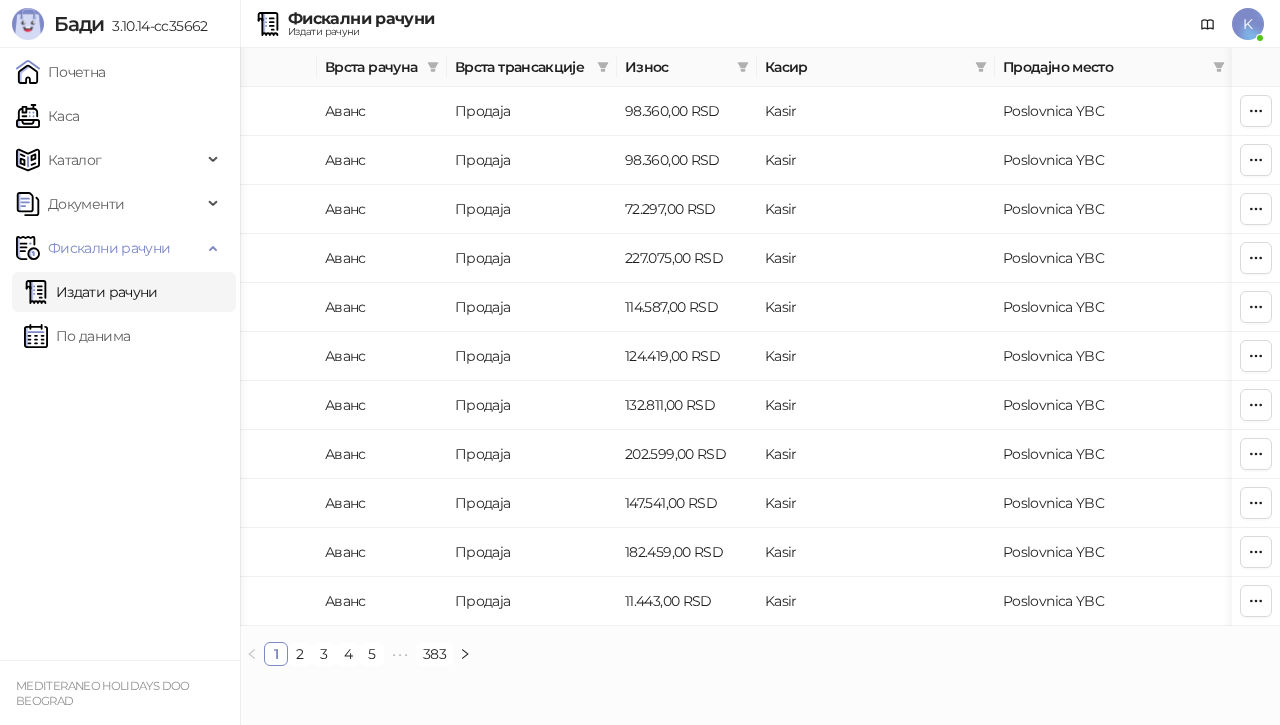 scroll, scrollTop: 0, scrollLeft: 760, axis: horizontal 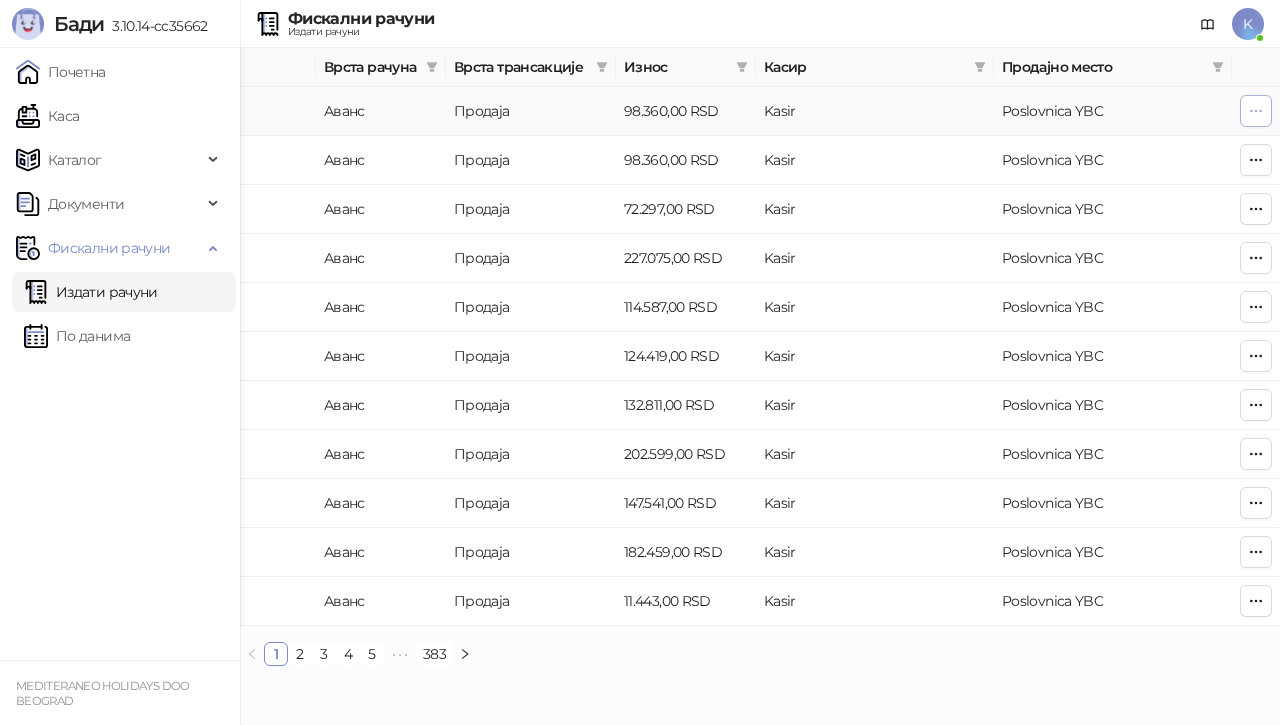 click 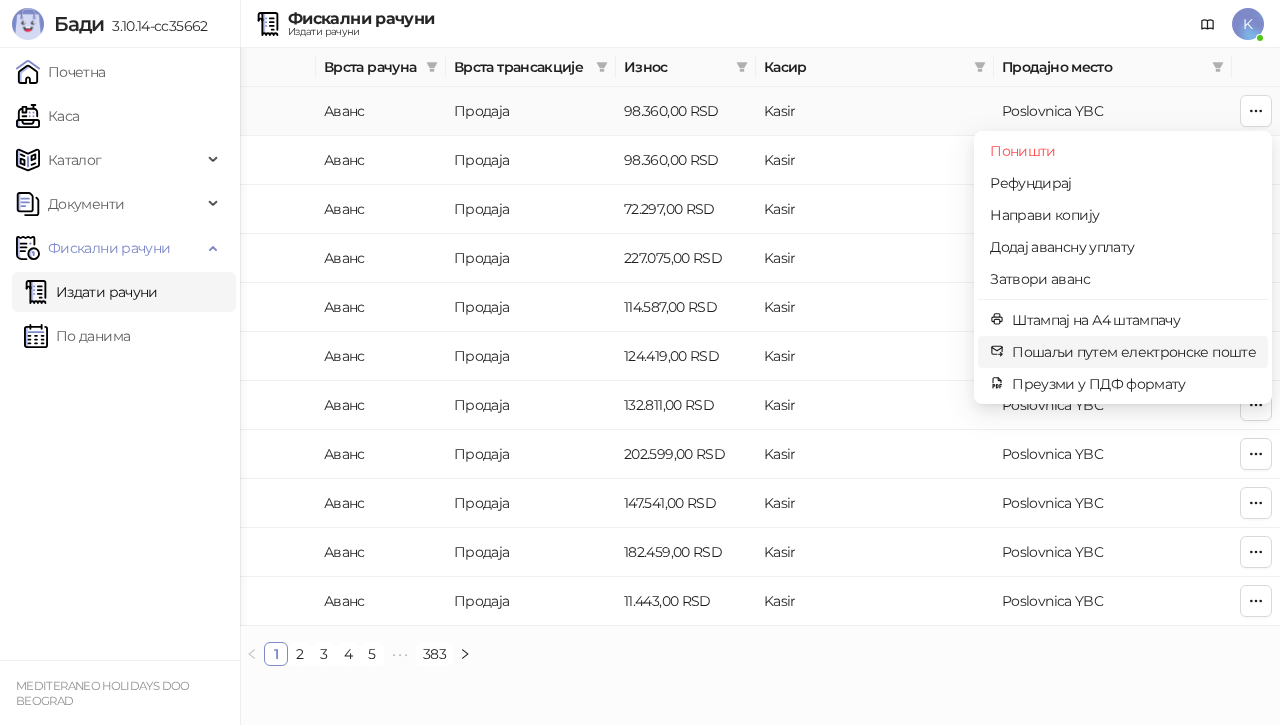 click on "Пошаљи путем електронске поште" at bounding box center (1134, 352) 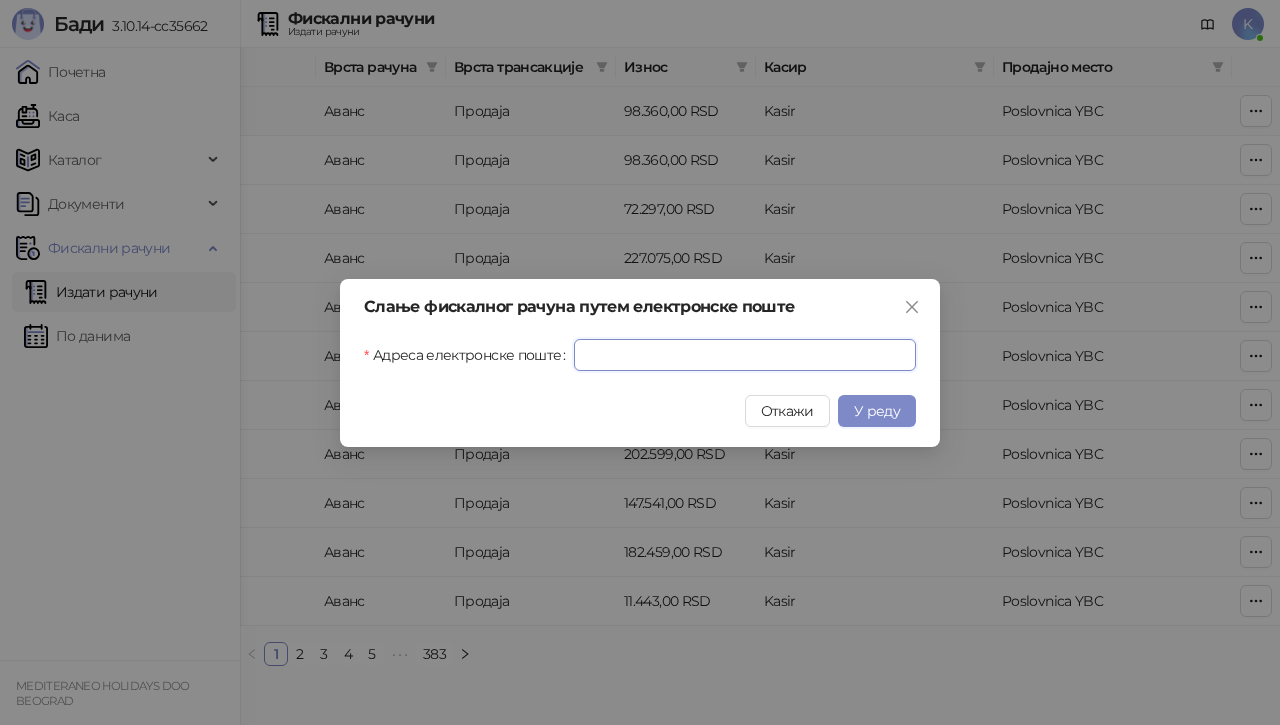 click on "Адреса електронске поште" at bounding box center (745, 355) 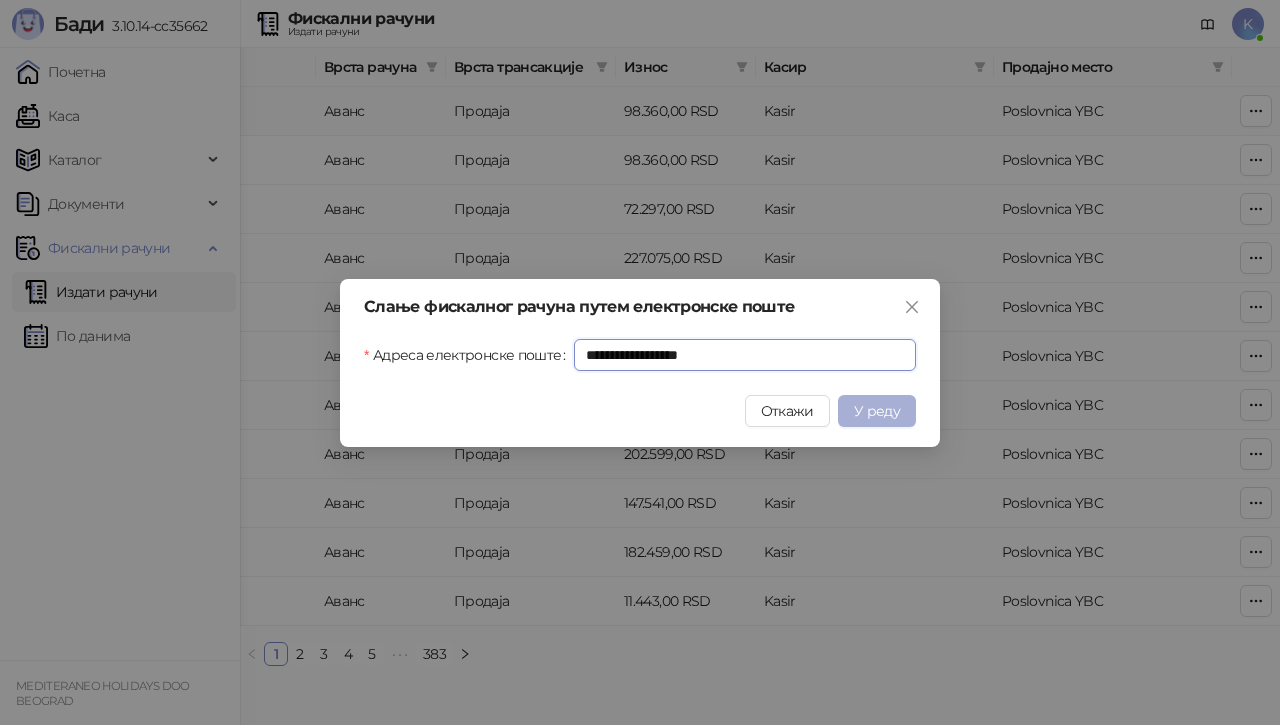 type on "**********" 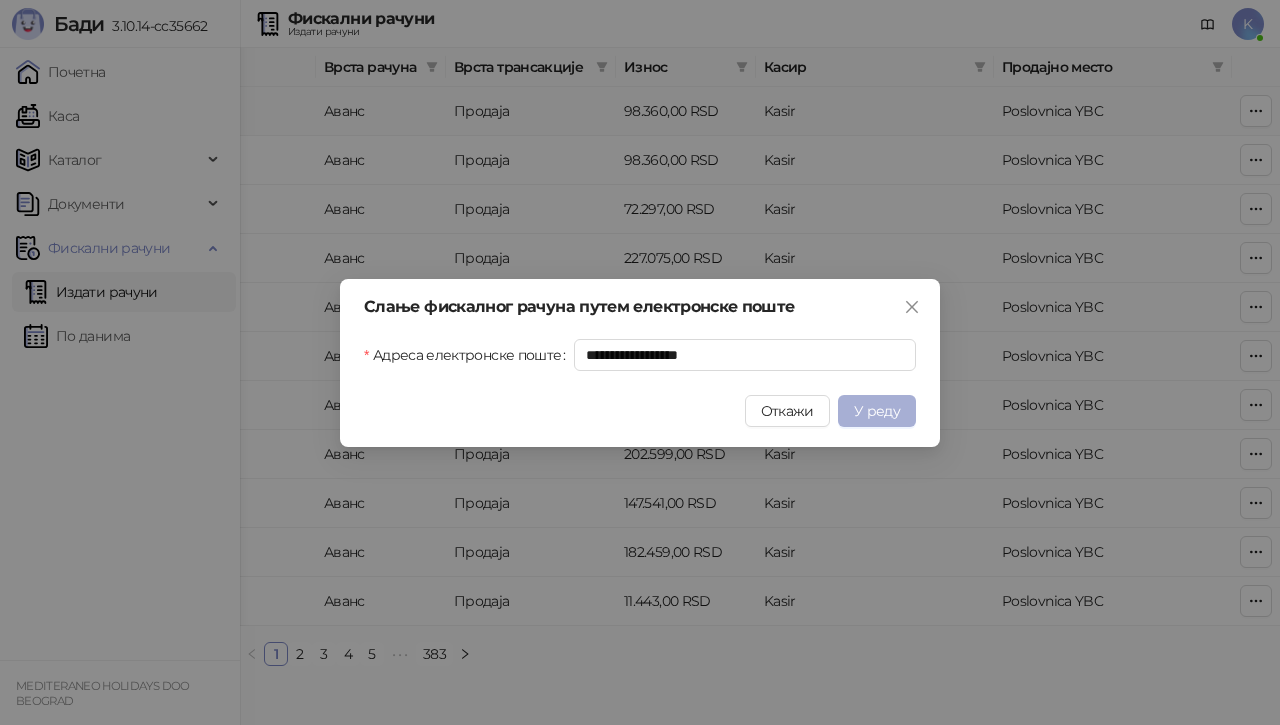 click on "У реду" at bounding box center (877, 411) 